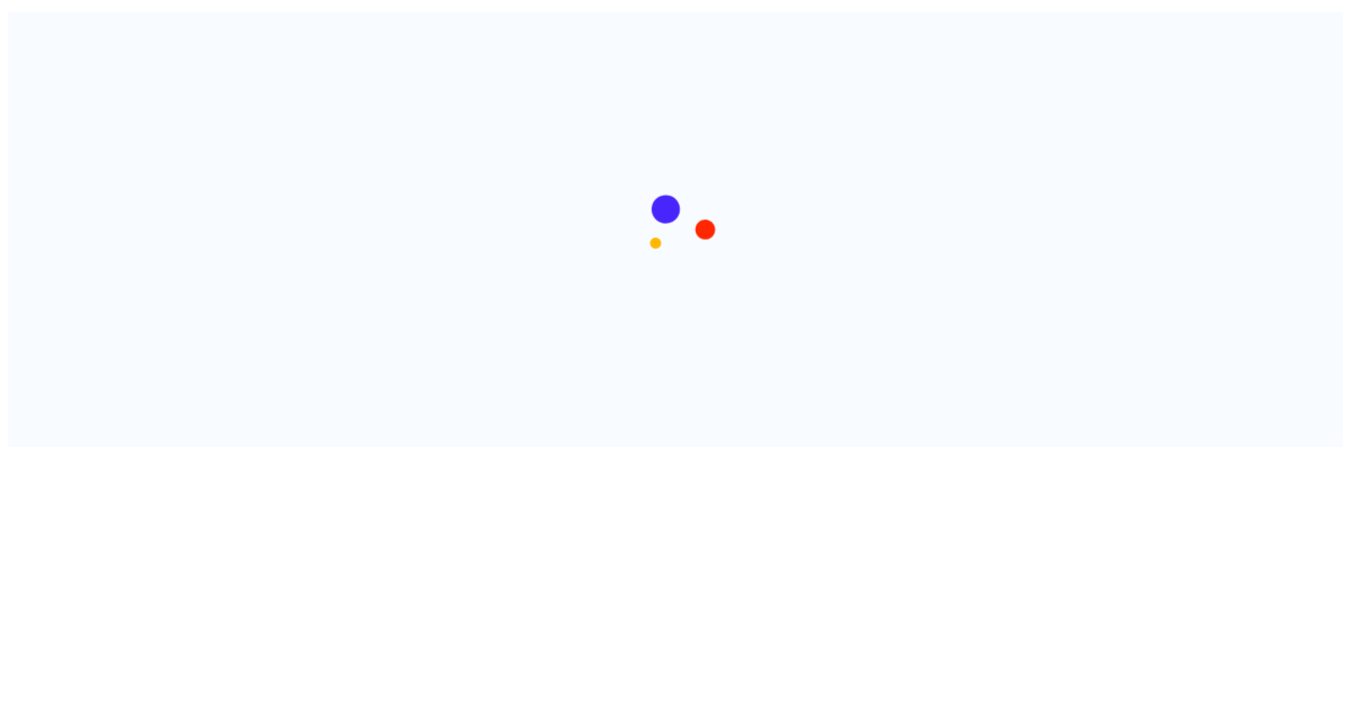 scroll, scrollTop: 0, scrollLeft: 0, axis: both 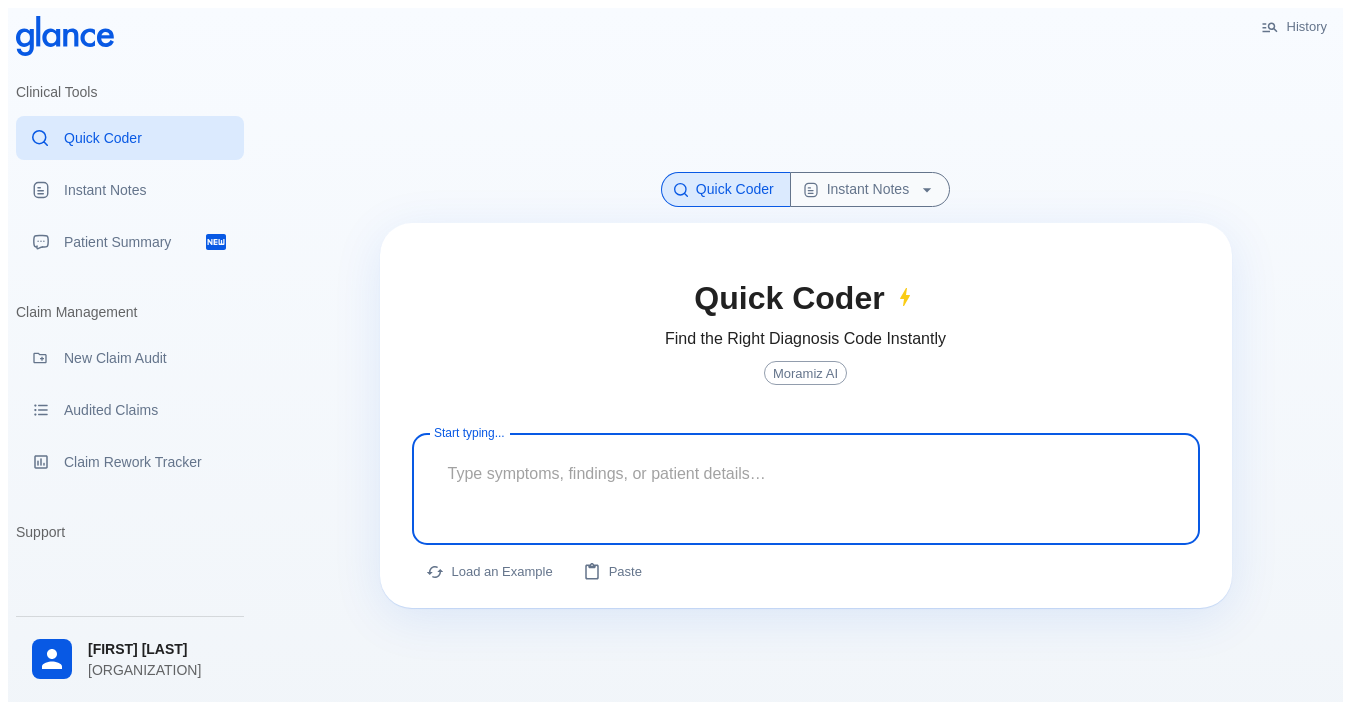 click at bounding box center (806, 473) 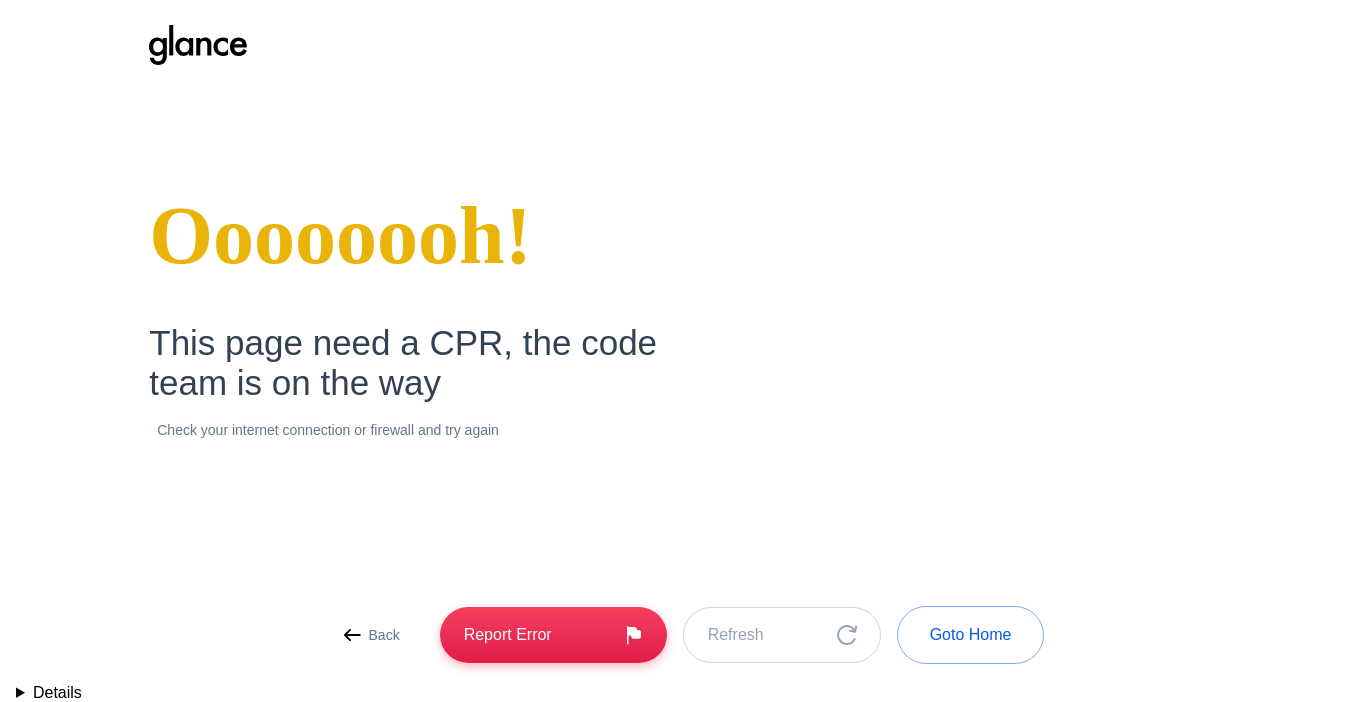 scroll, scrollTop: 0, scrollLeft: 0, axis: both 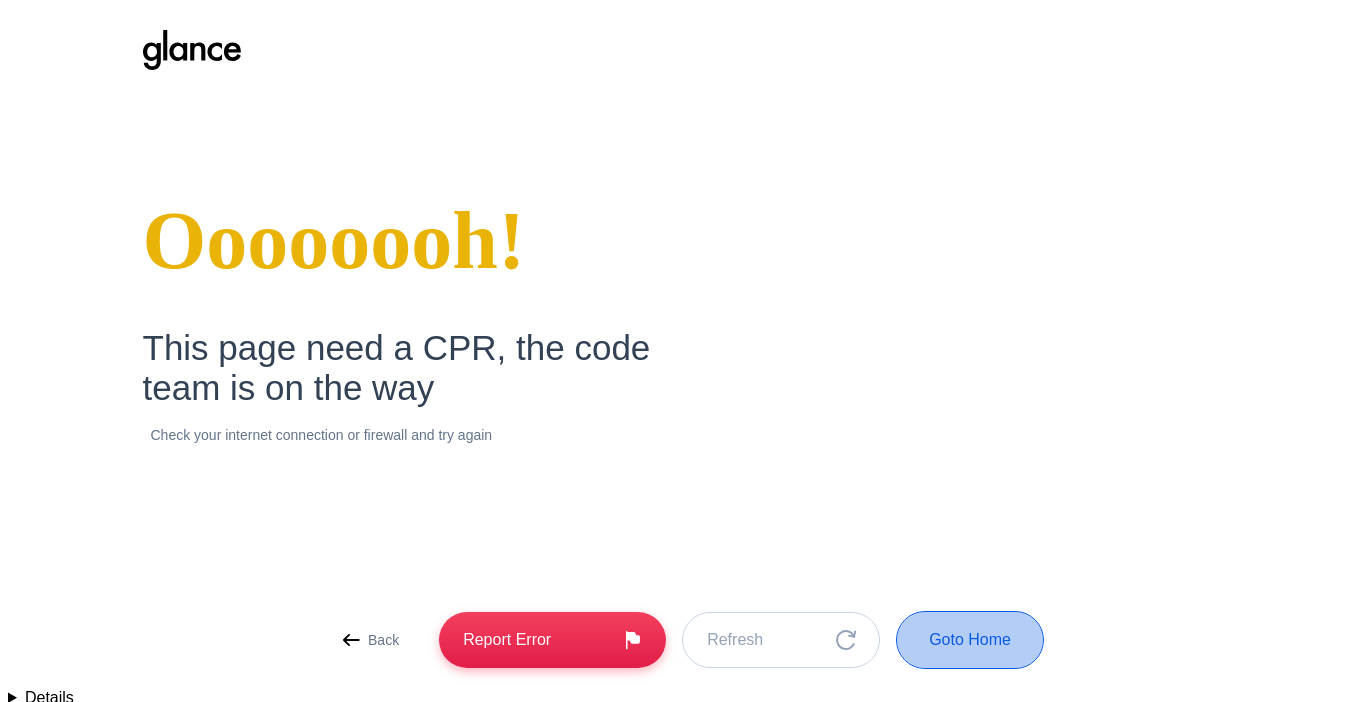 click on "Goto Home" at bounding box center (970, 640) 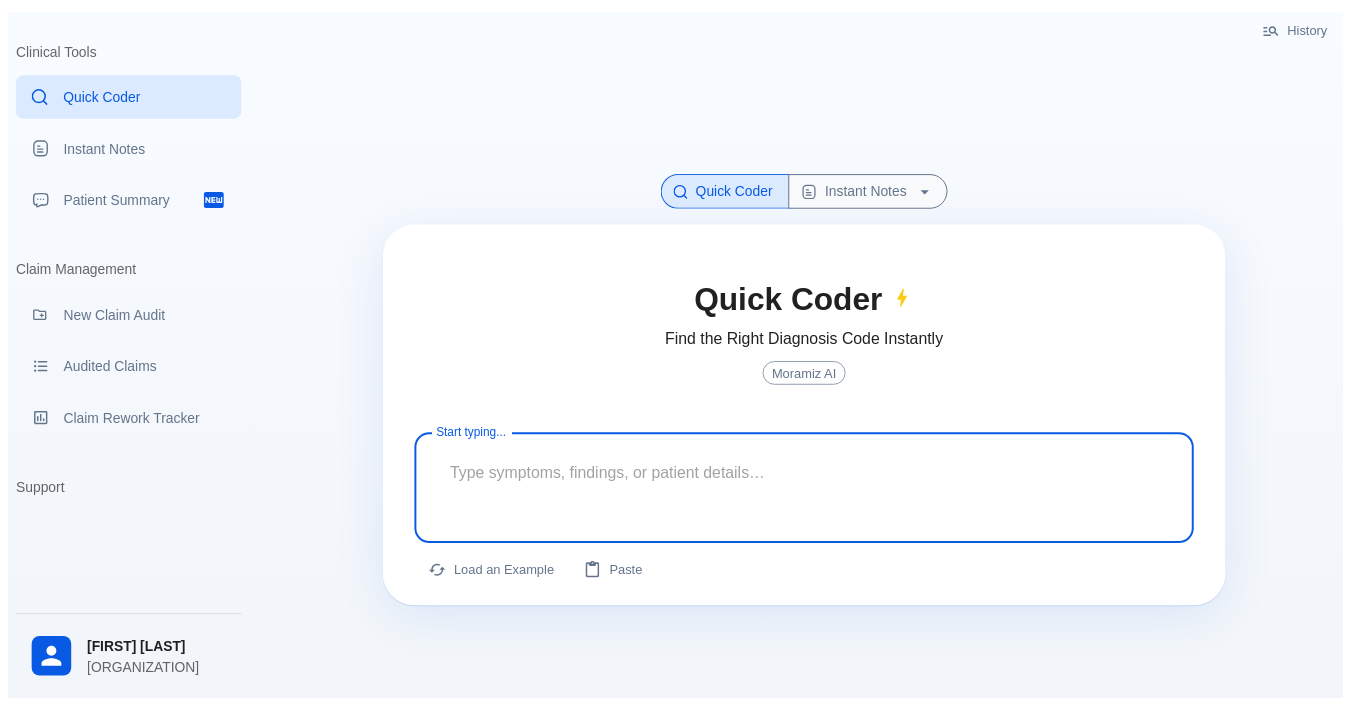 scroll, scrollTop: 0, scrollLeft: 0, axis: both 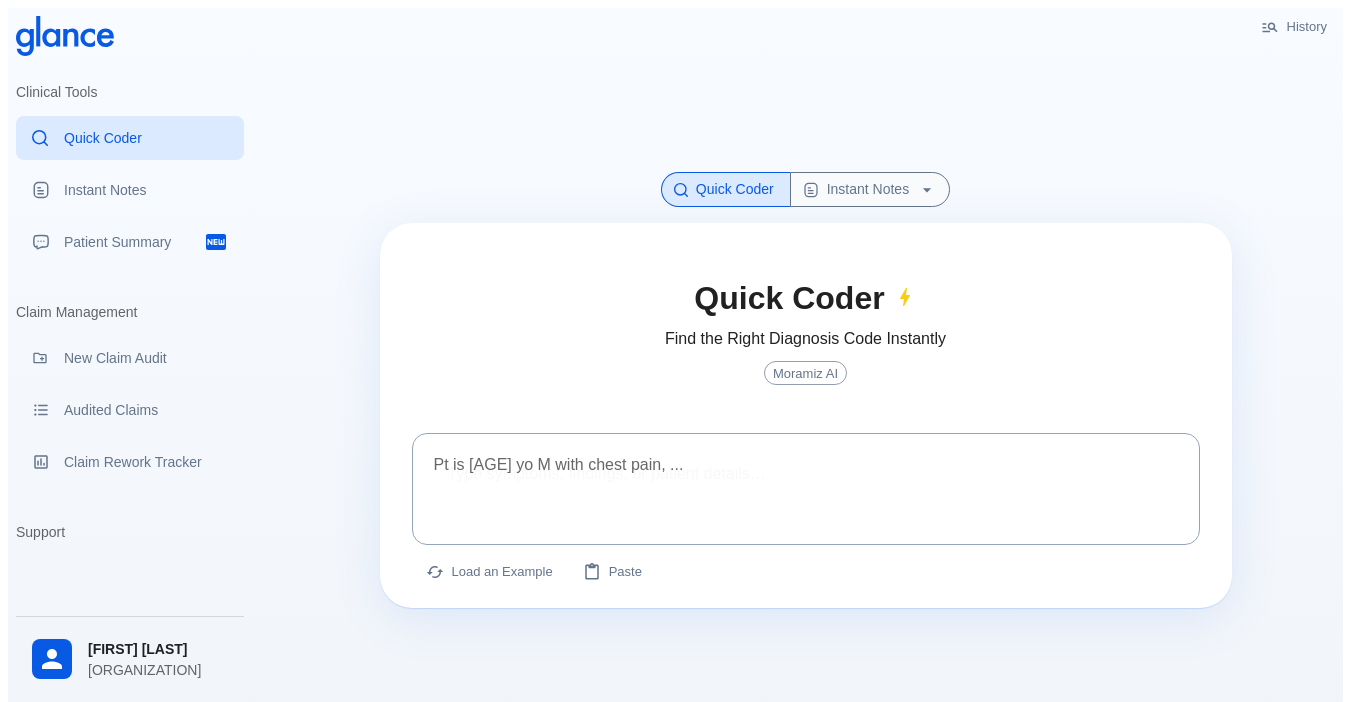 click at bounding box center [806, 102] 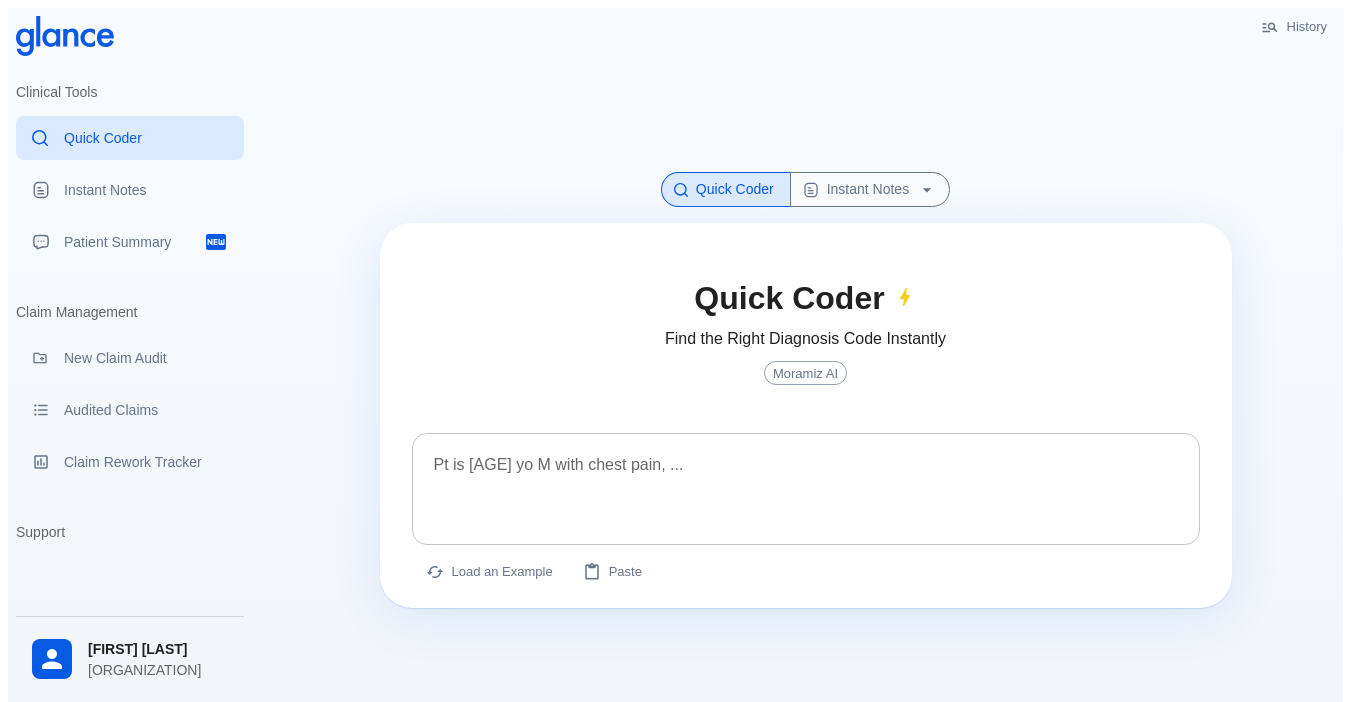 click at bounding box center [806, 473] 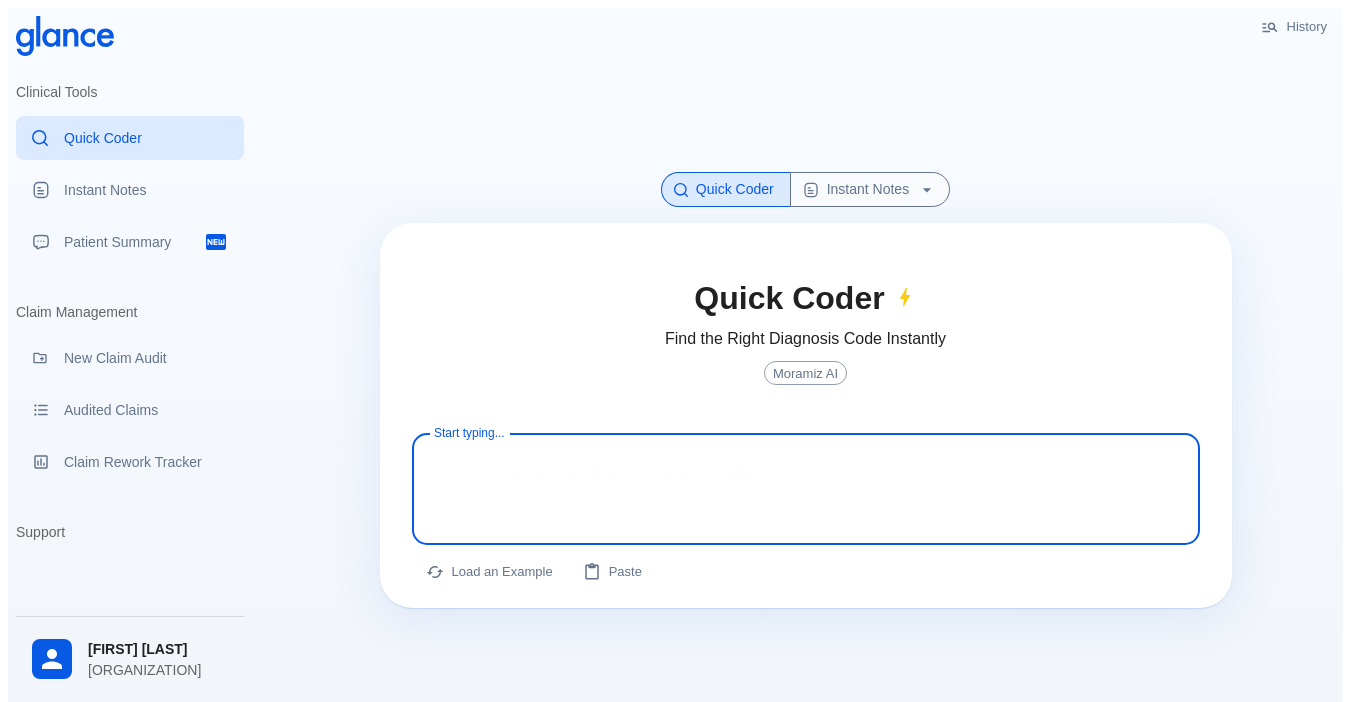 paste on "patient came with  finger pain and swelling for few days after cutting his nails
pain and swelling increased
No P.M.H
Non allergic
Physical:
afebrile
well conscious and oriented
finger redness and hotness with tender swelling
non fluctuant
normal neurovascular exam" 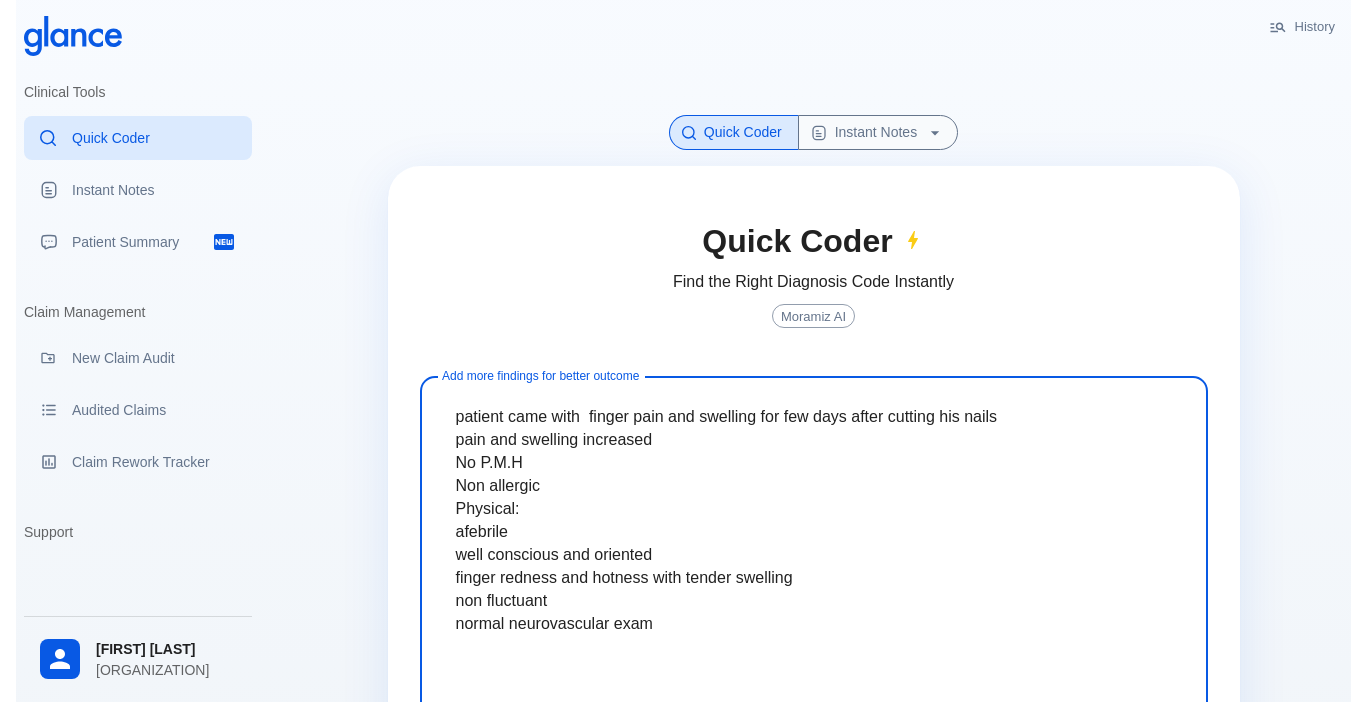 scroll, scrollTop: 0, scrollLeft: 0, axis: both 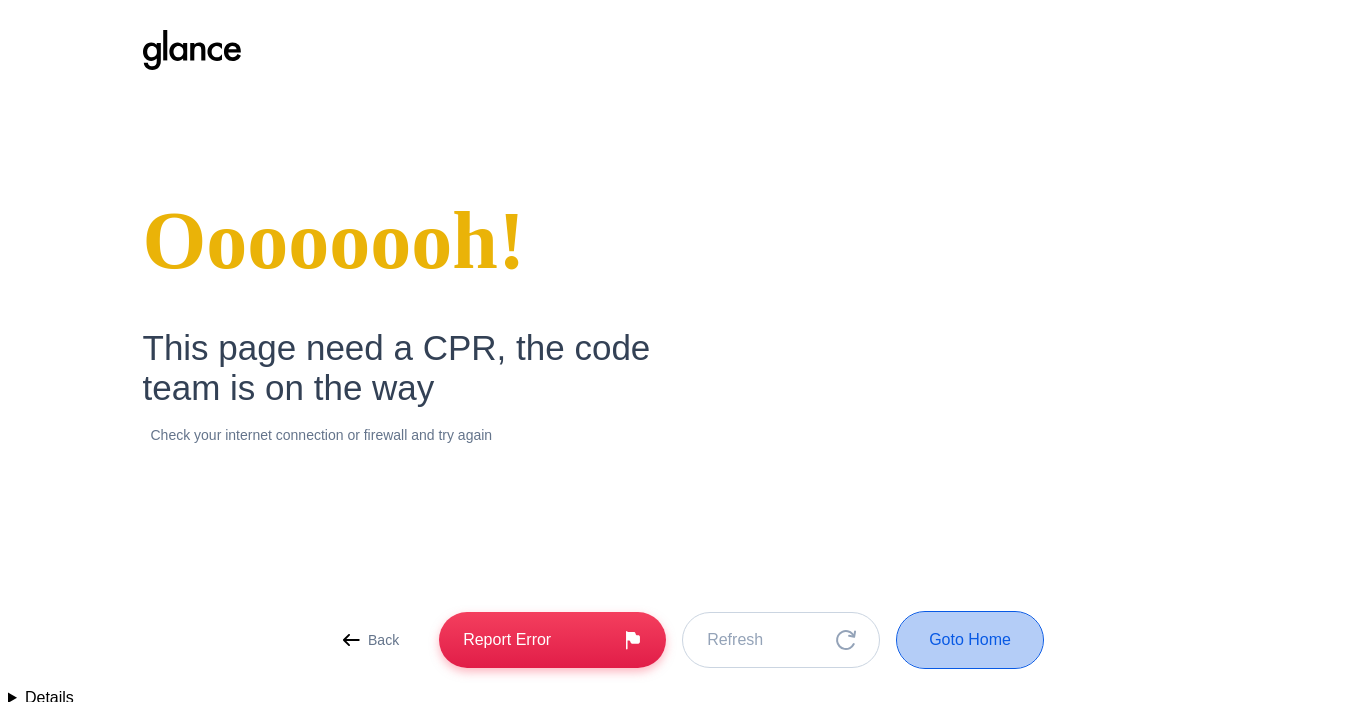 click on "Goto Home" at bounding box center (970, 640) 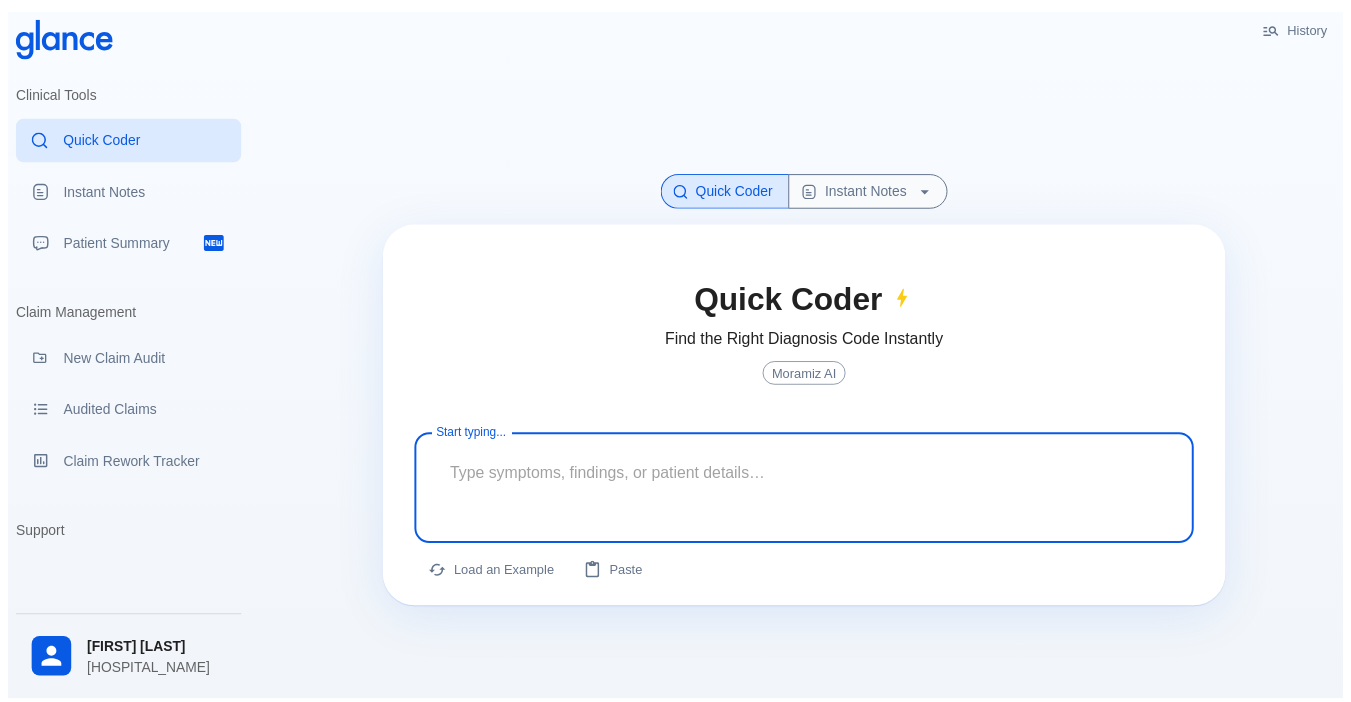 scroll, scrollTop: 0, scrollLeft: 0, axis: both 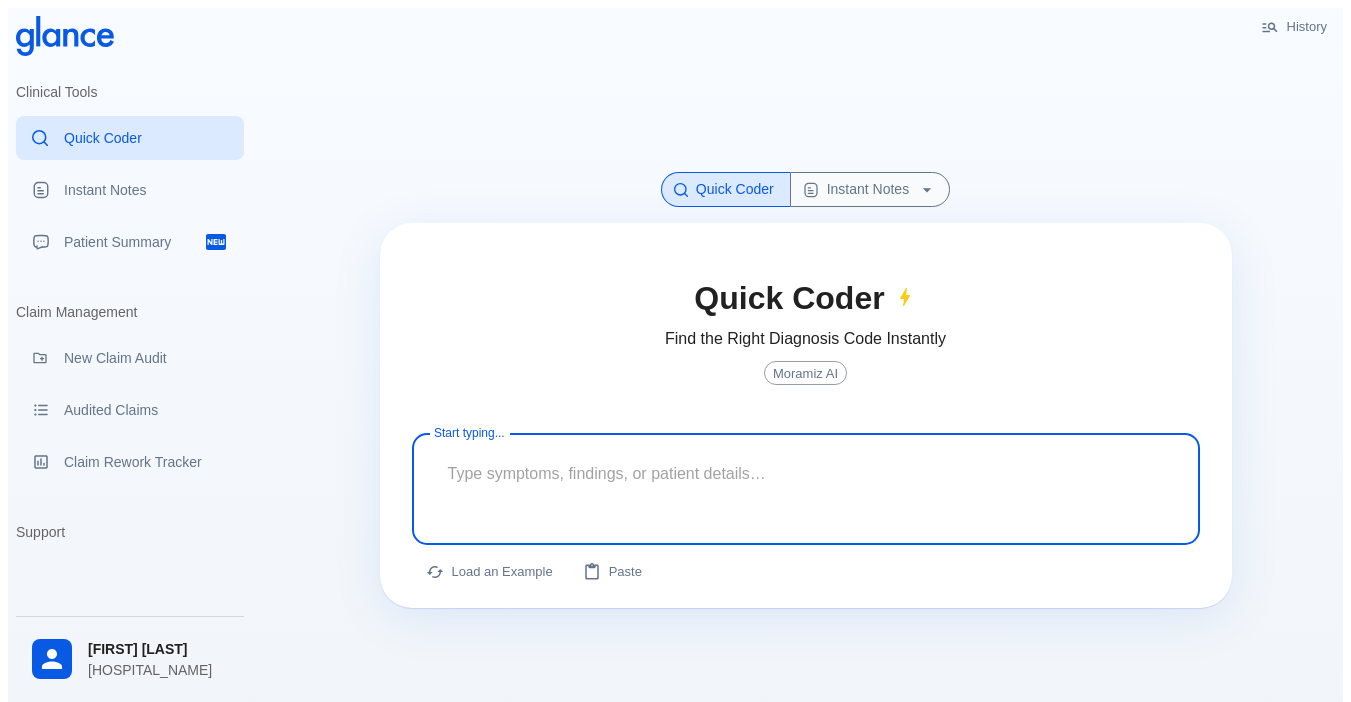 click at bounding box center (806, 473) 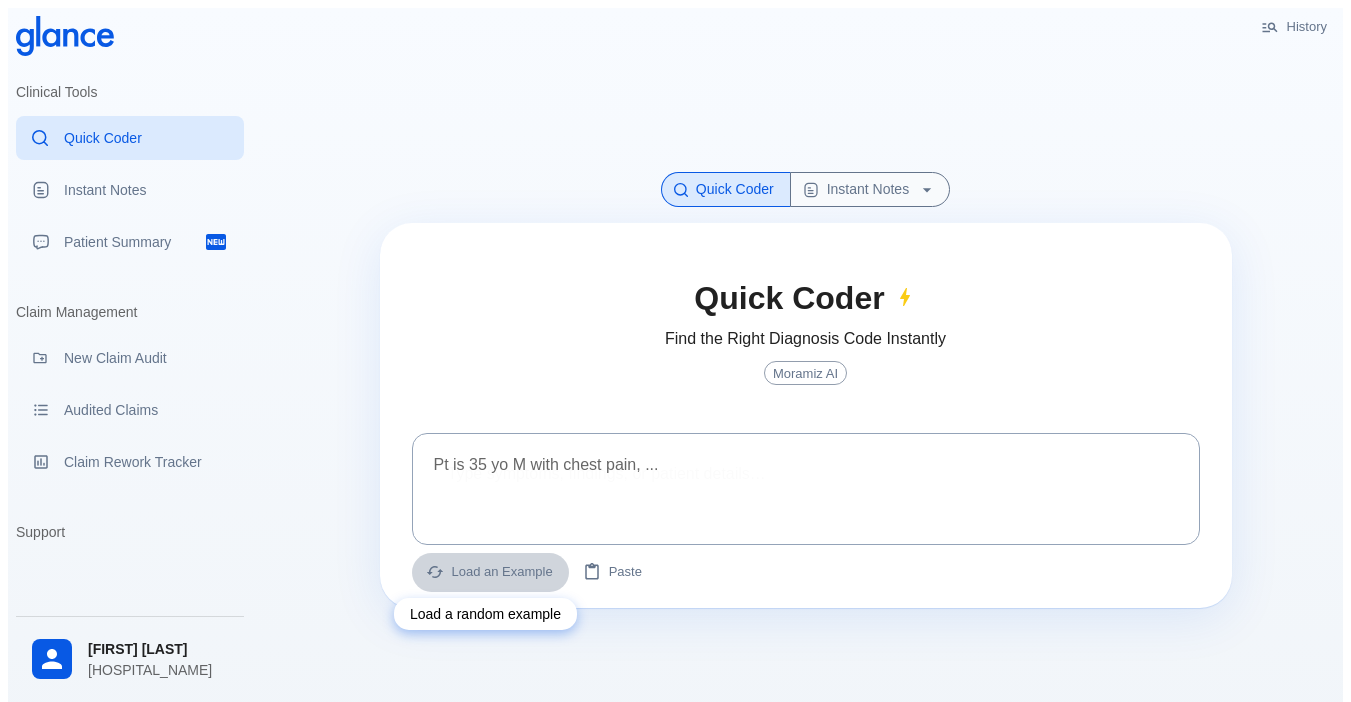 click on "Load an Example" at bounding box center [490, 572] 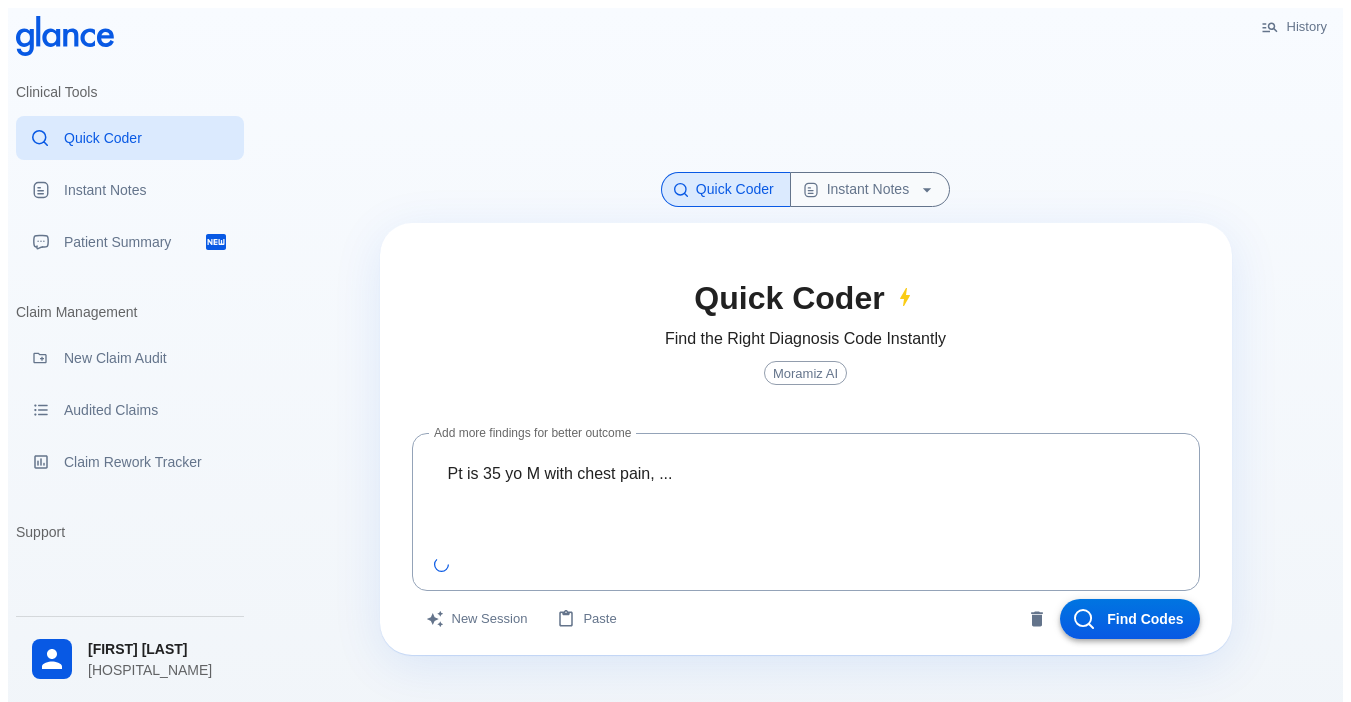 click on "Find Codes" at bounding box center (1130, 619) 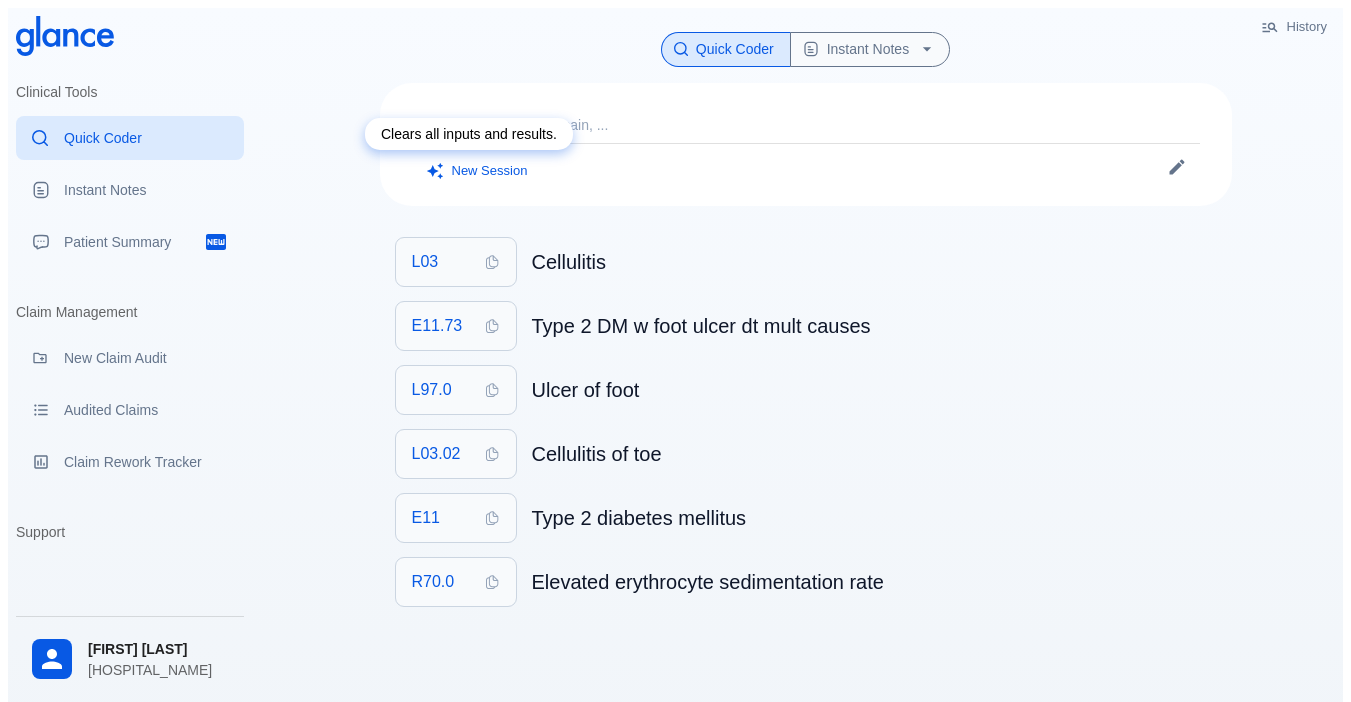 click on "New Session" at bounding box center (478, 171) 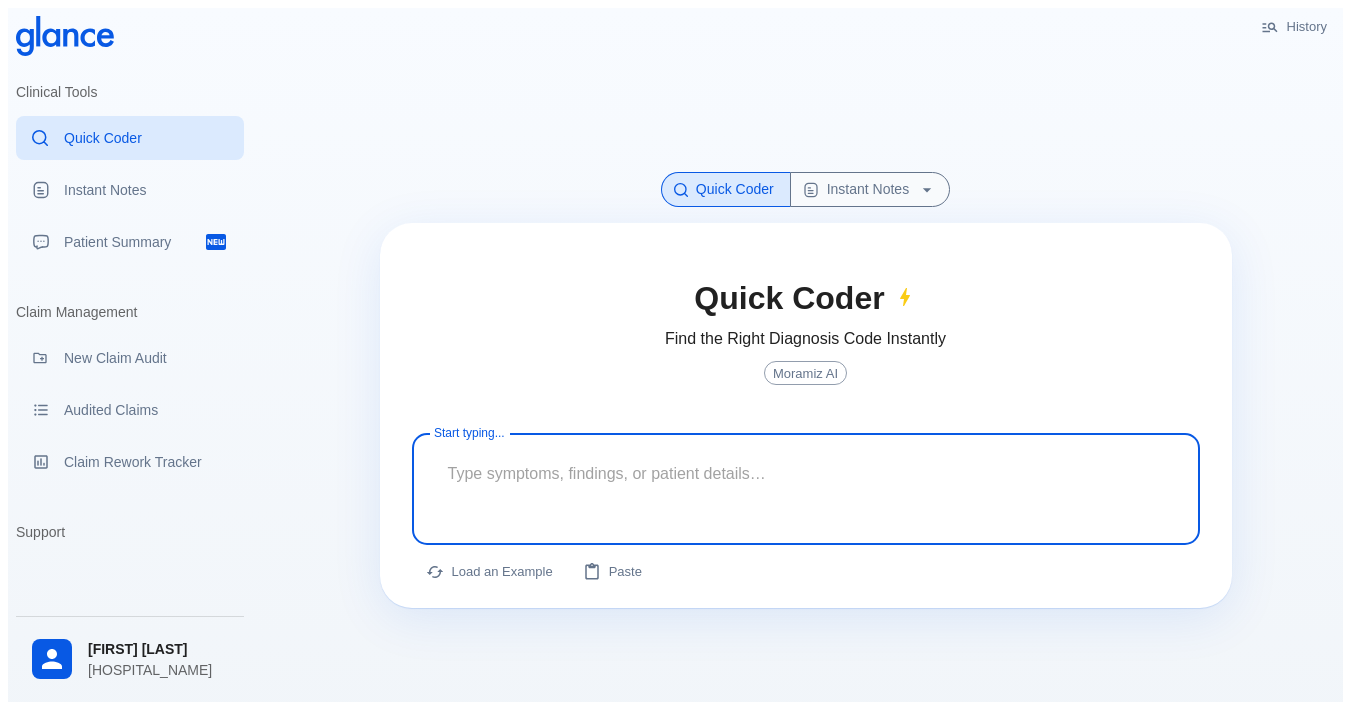 click at bounding box center [806, 473] 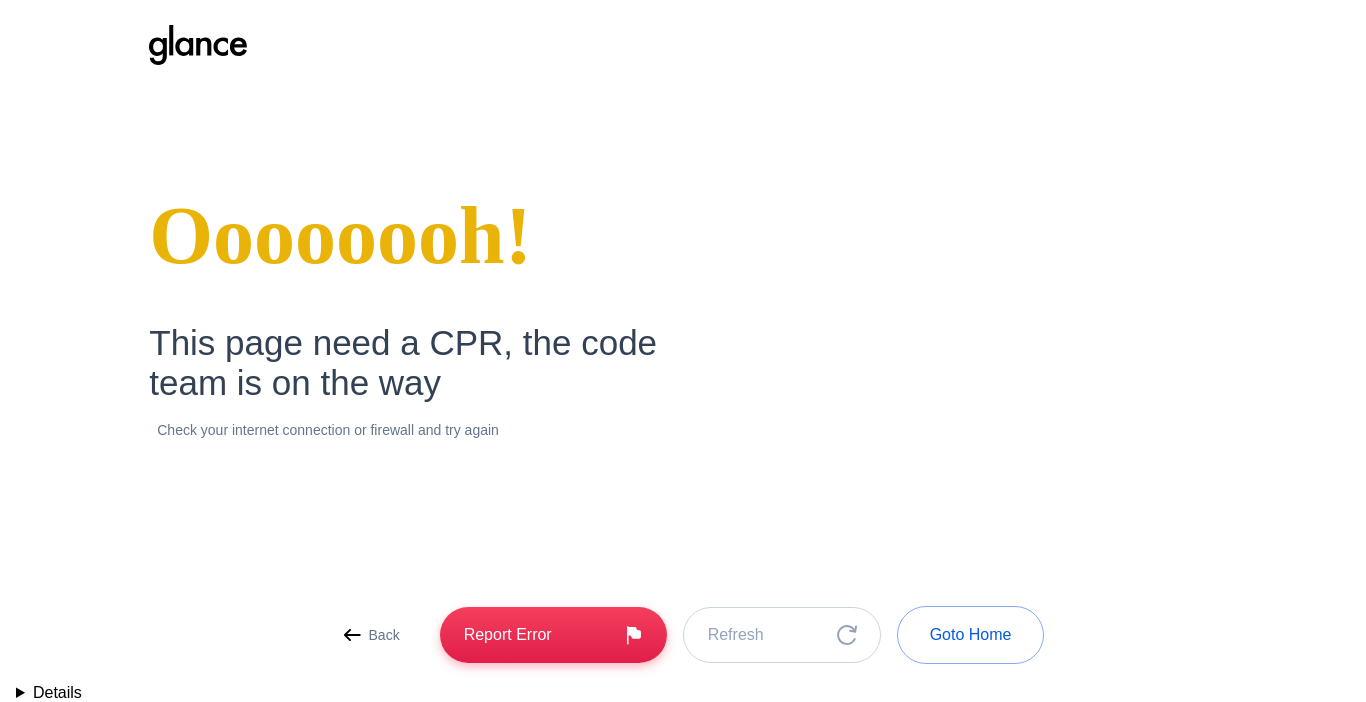 scroll, scrollTop: 0, scrollLeft: 0, axis: both 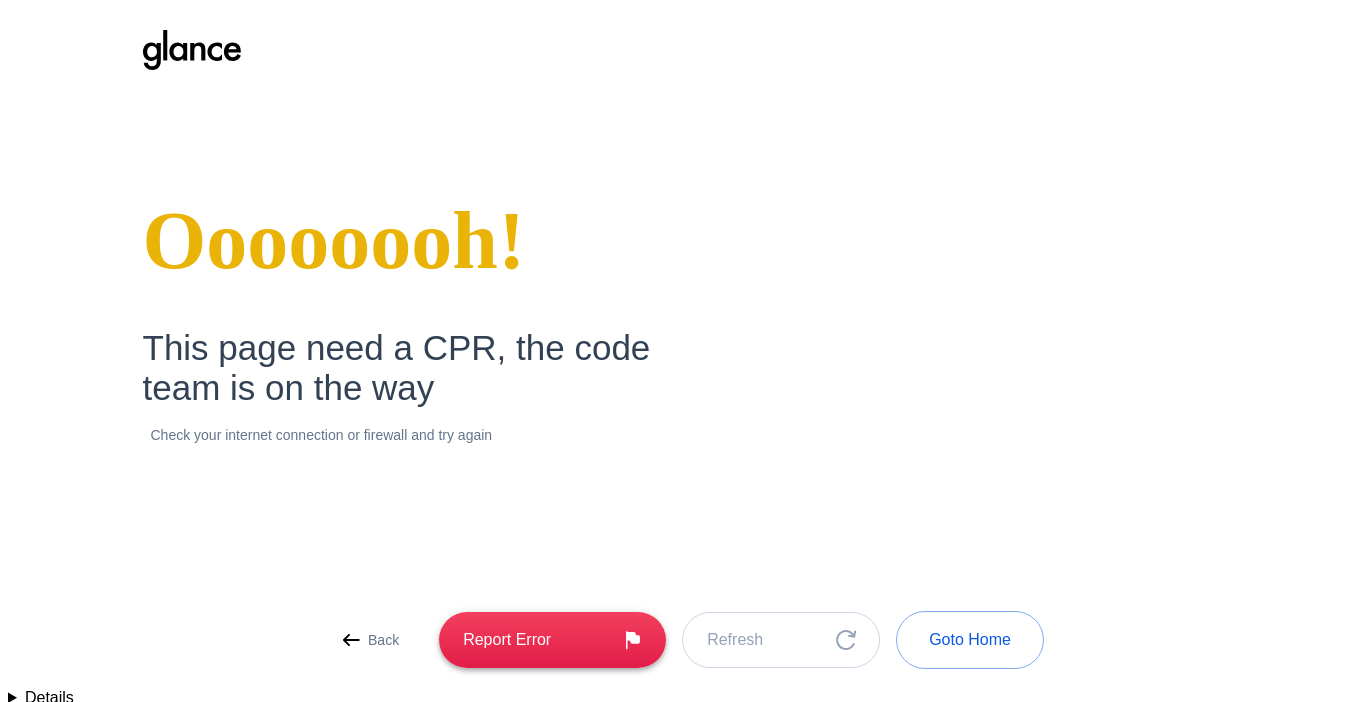 click on "Report Error" at bounding box center (552, 640) 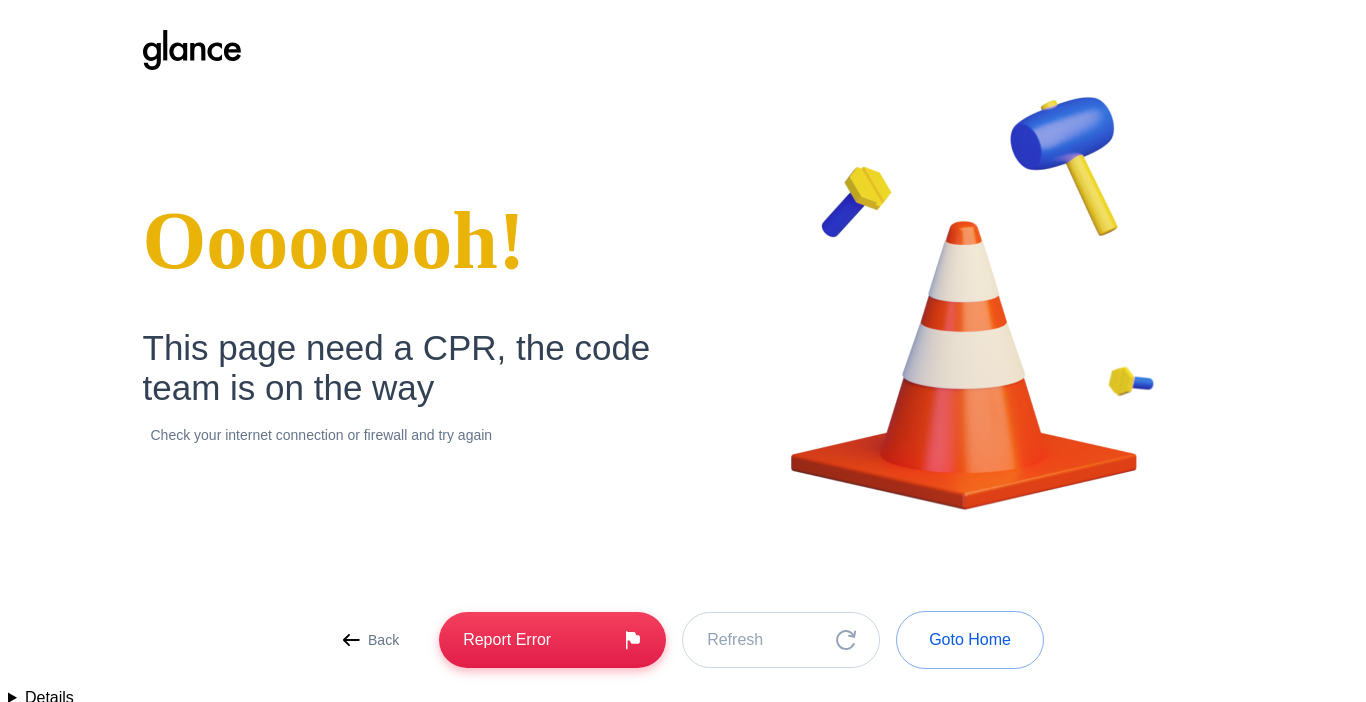 click on "Back" at bounding box center [383, 640] 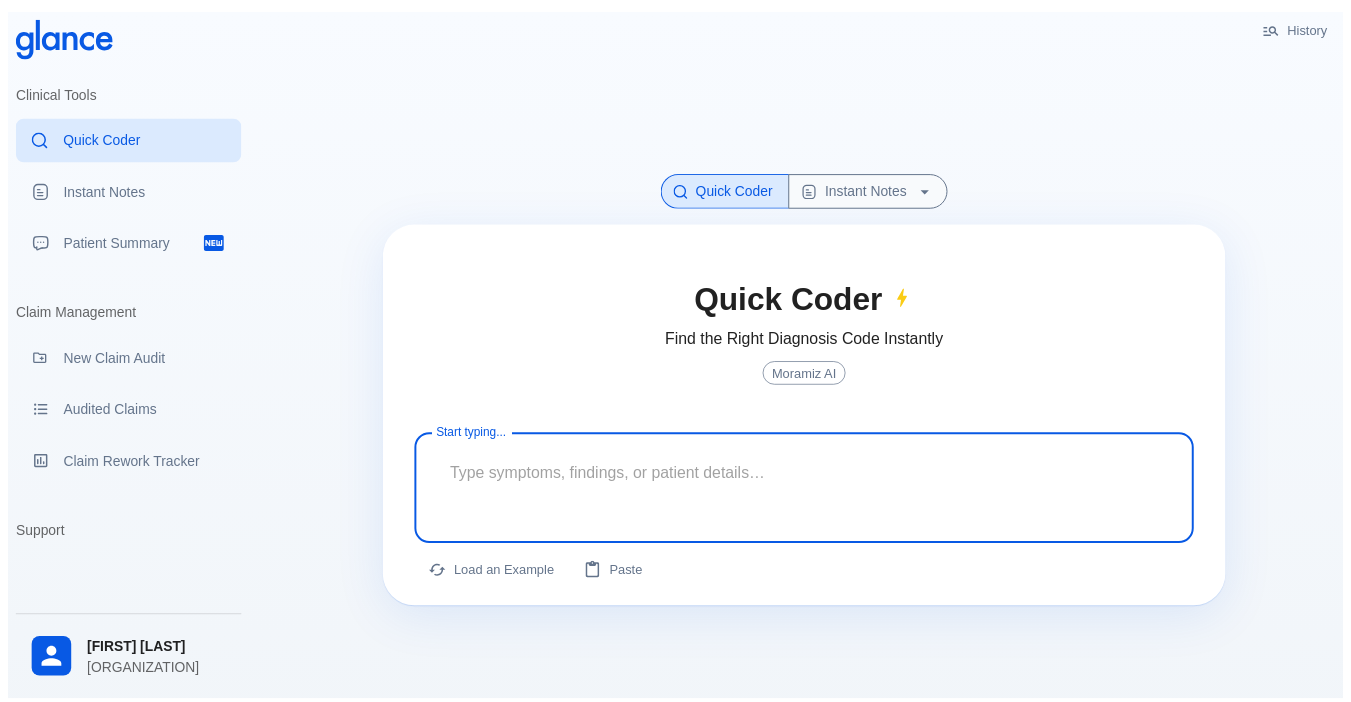 scroll, scrollTop: 0, scrollLeft: 0, axis: both 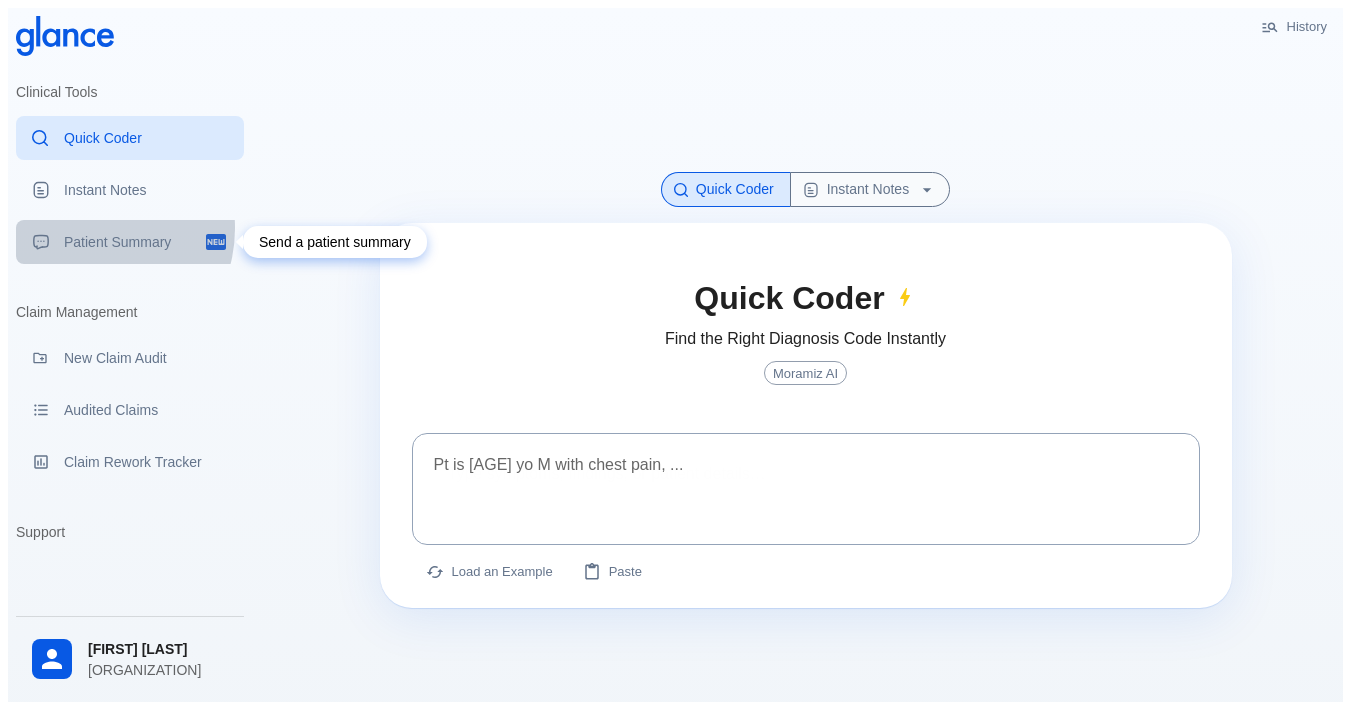 click on "Patient Summary" at bounding box center (130, 242) 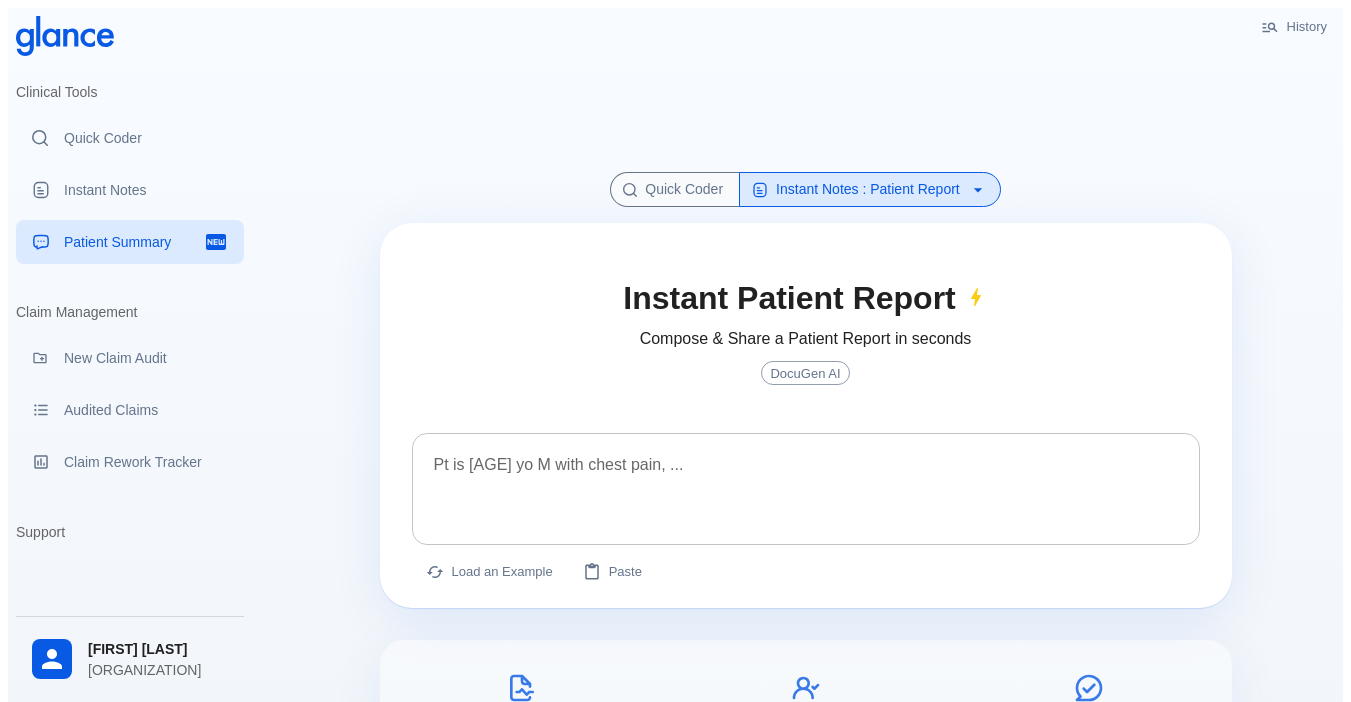click at bounding box center [806, 473] 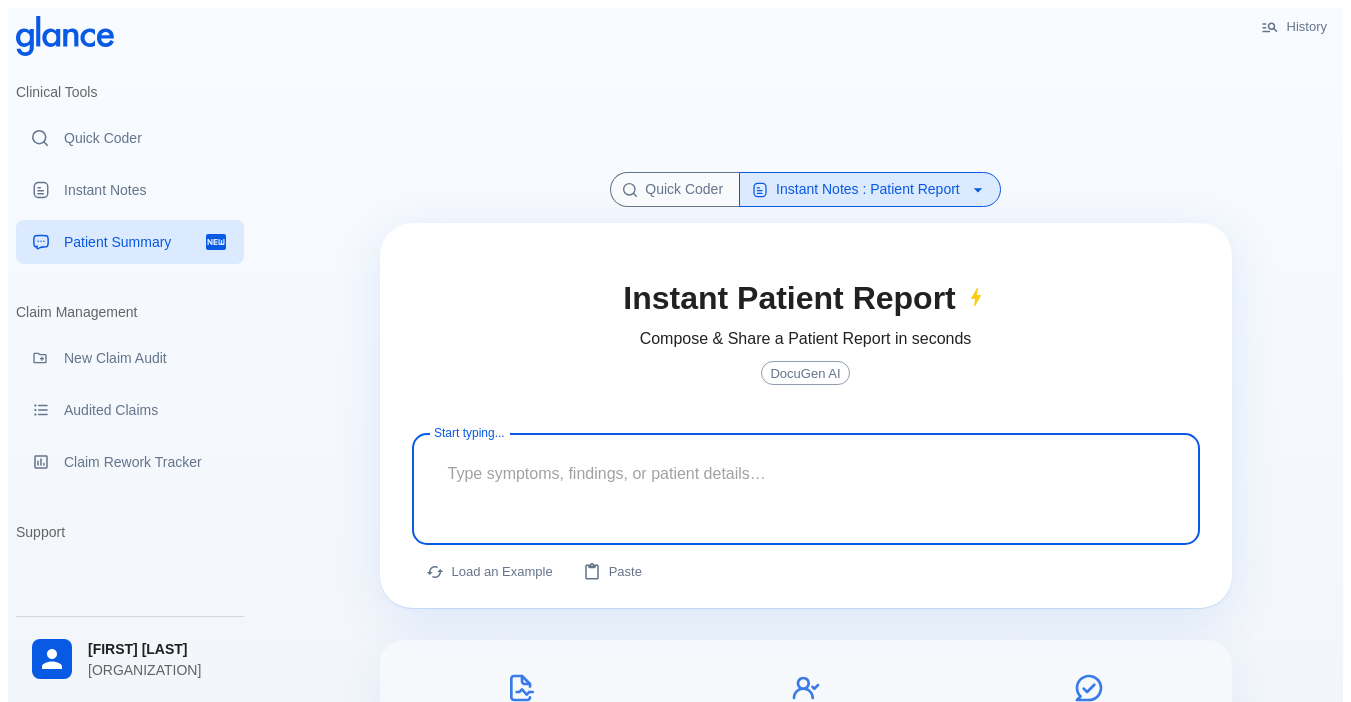 click on "[FIRST] [LAST]" at bounding box center [158, 649] 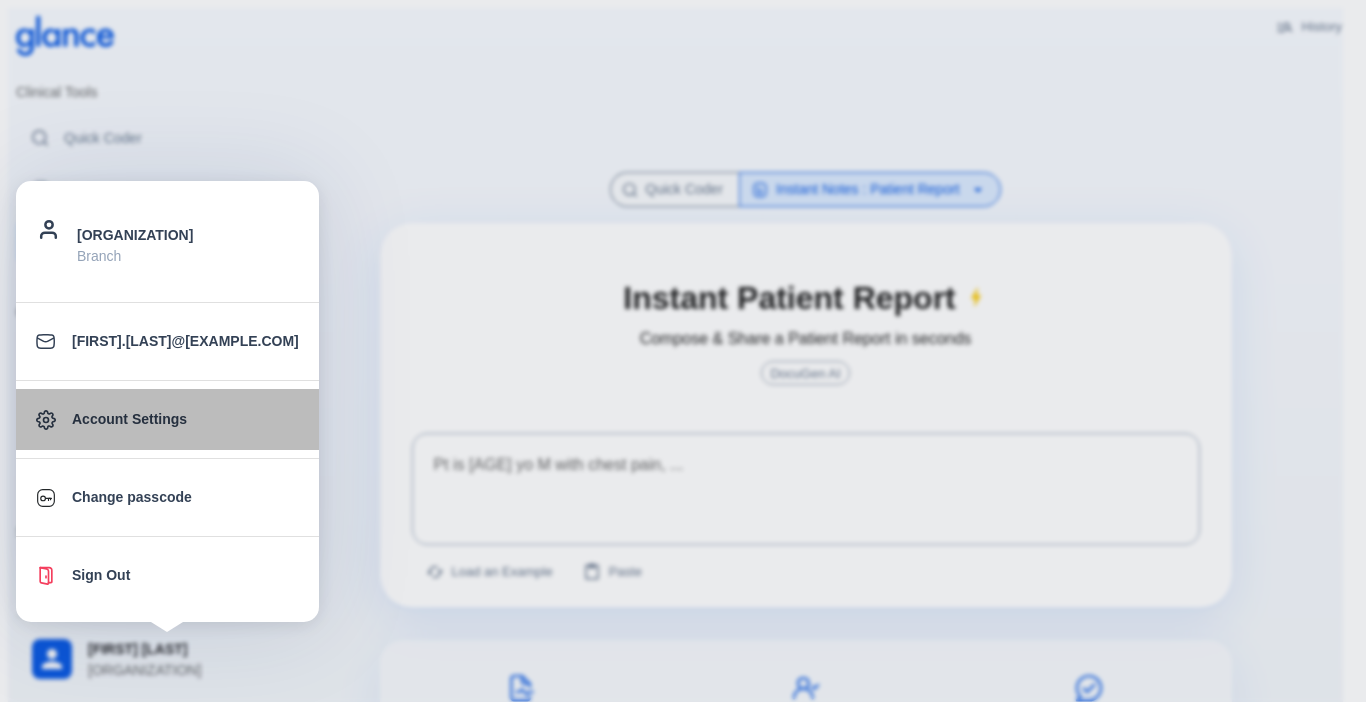 click on "Account Settings" at bounding box center [185, 419] 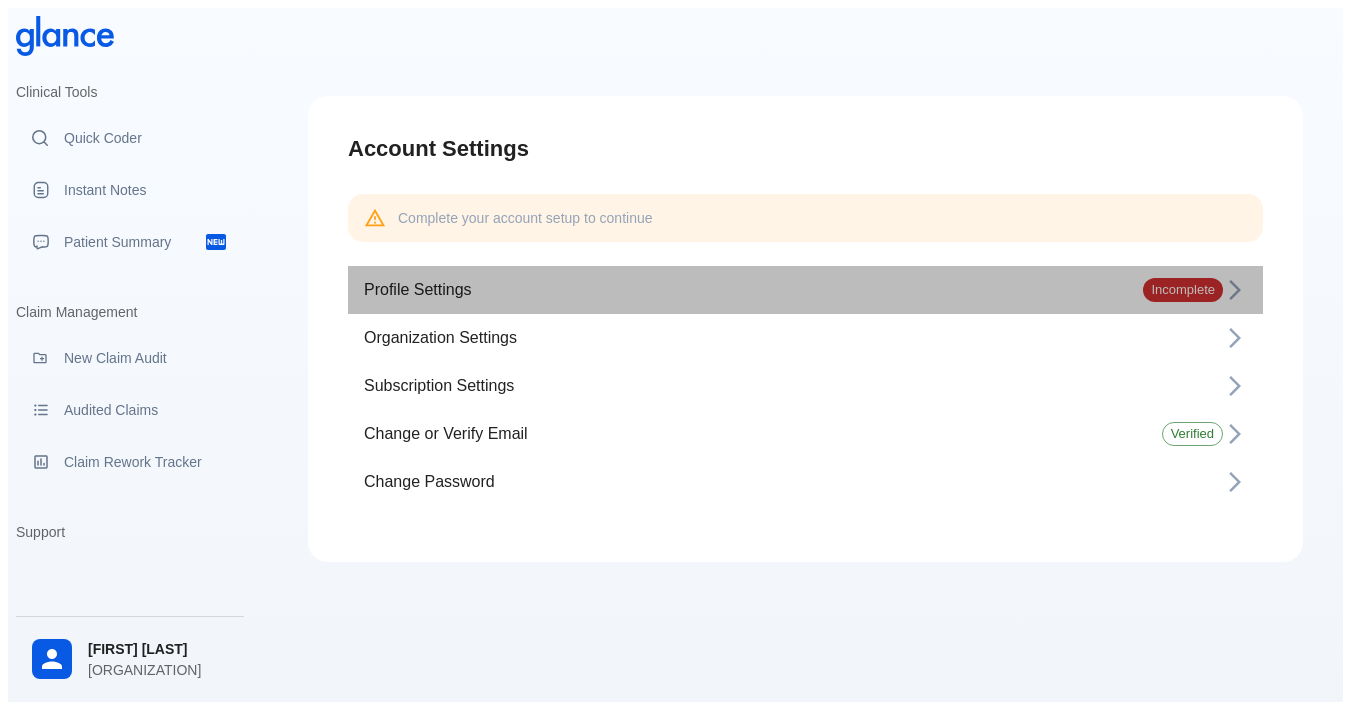 click on "Incomplete" at bounding box center (1183, 289) 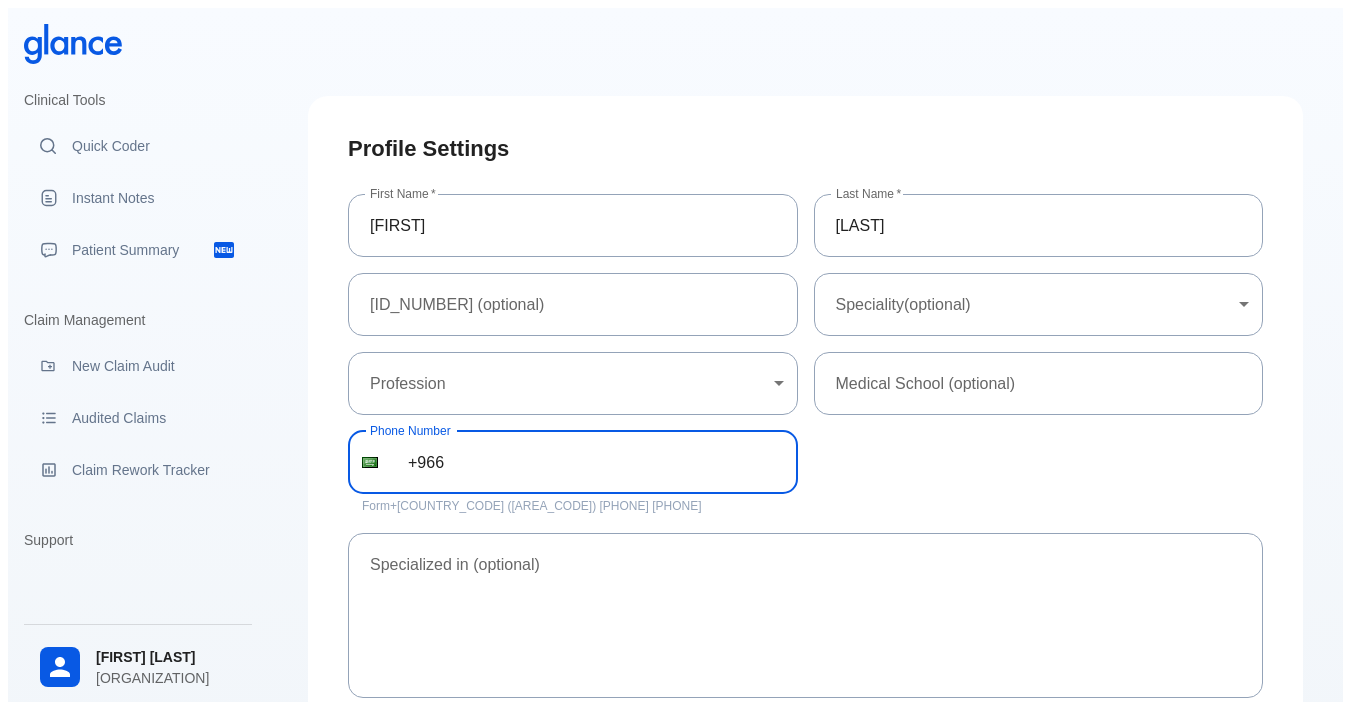 click on "+966" at bounding box center [592, 462] 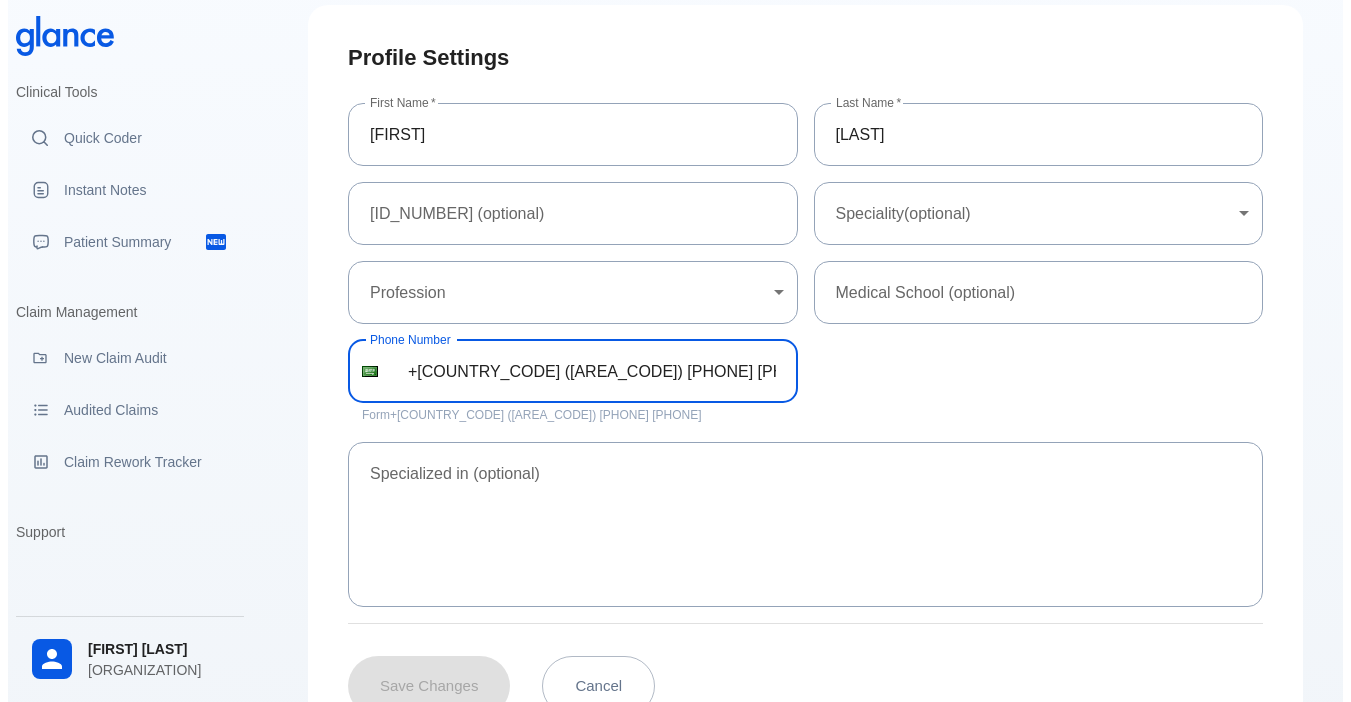 scroll, scrollTop: 169, scrollLeft: 0, axis: vertical 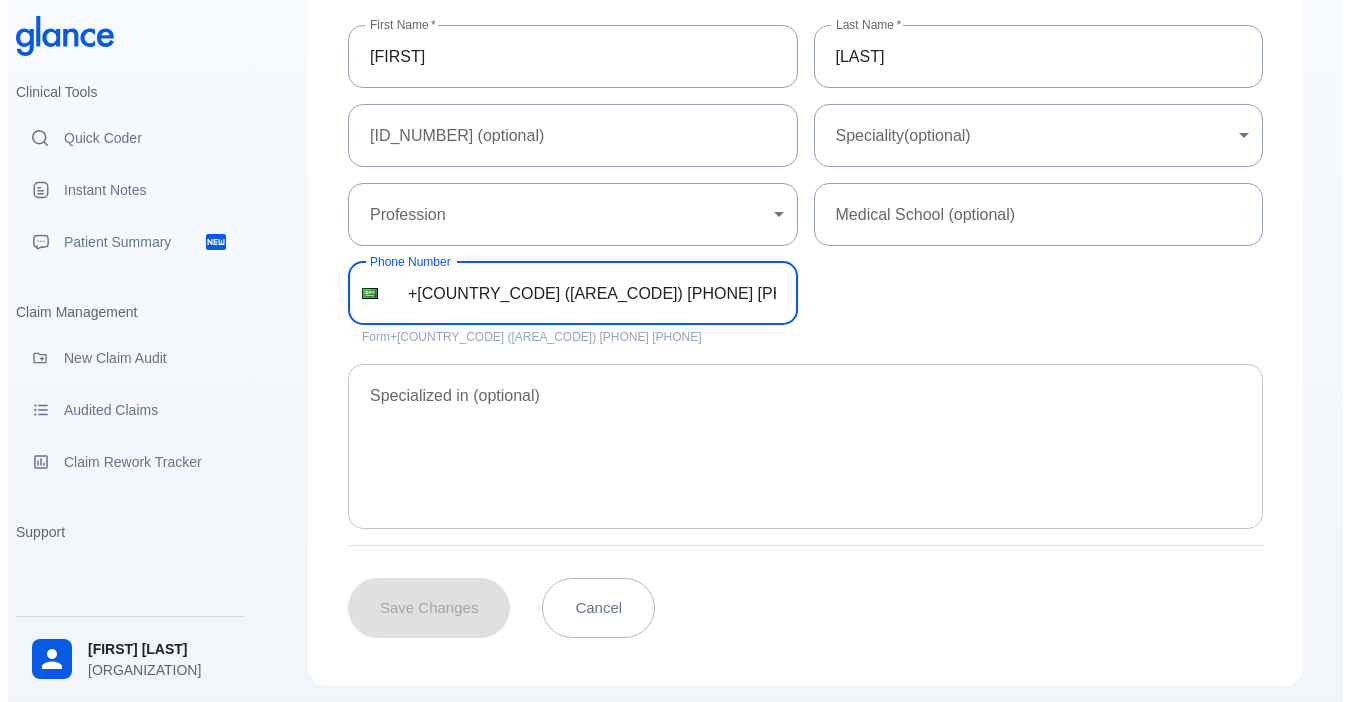 type on "+966 (5) 687 079 88" 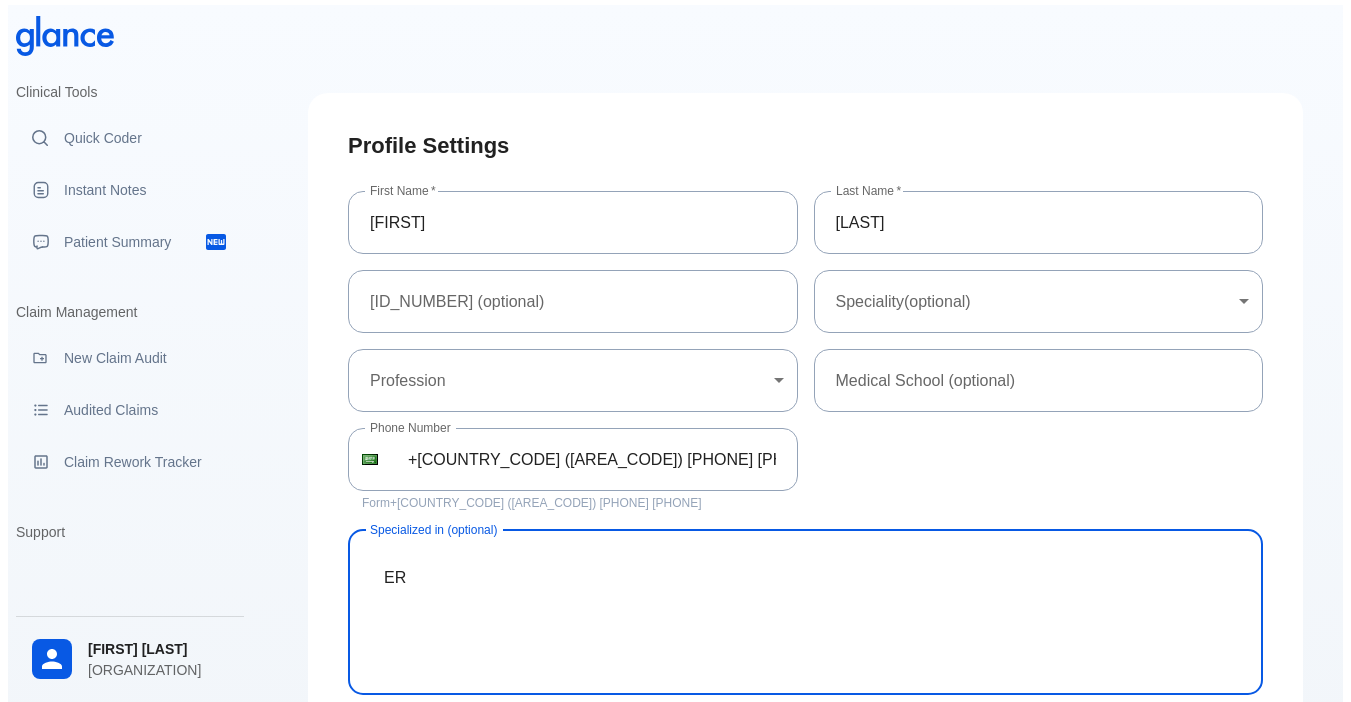 scroll, scrollTop: 0, scrollLeft: 0, axis: both 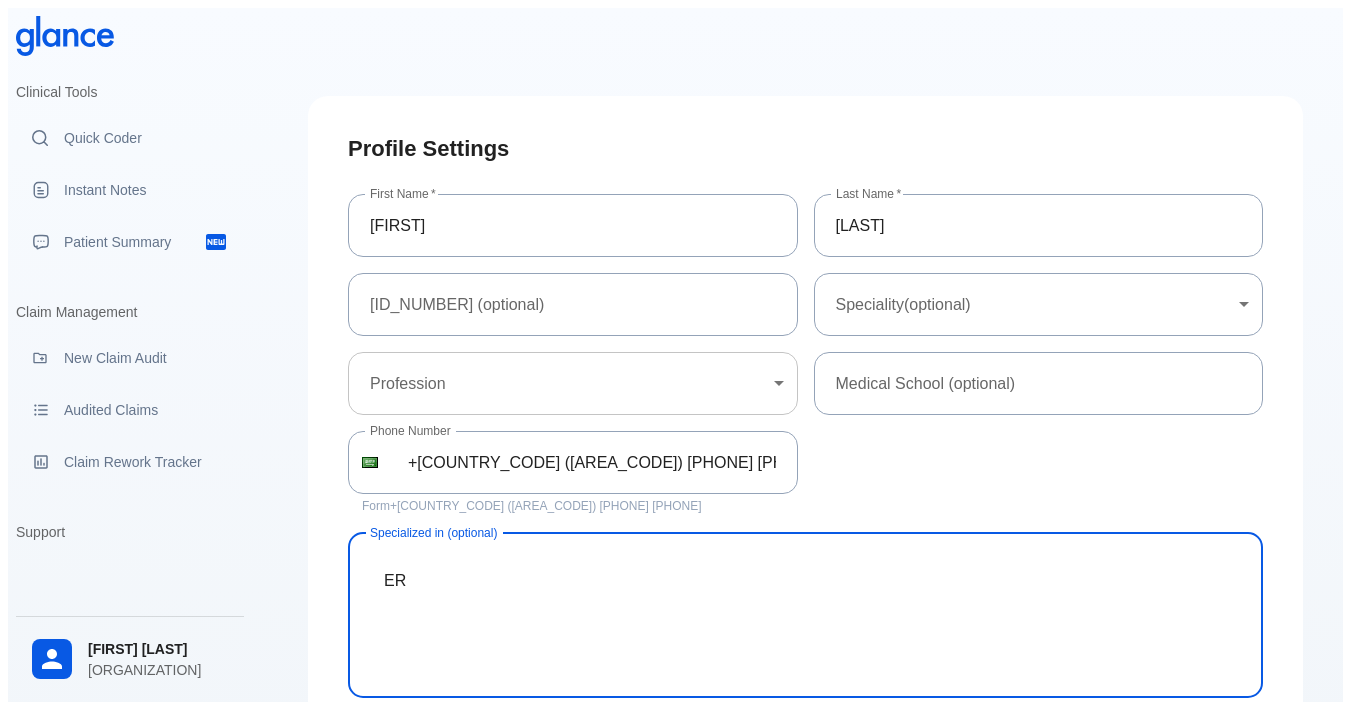 type on "ER" 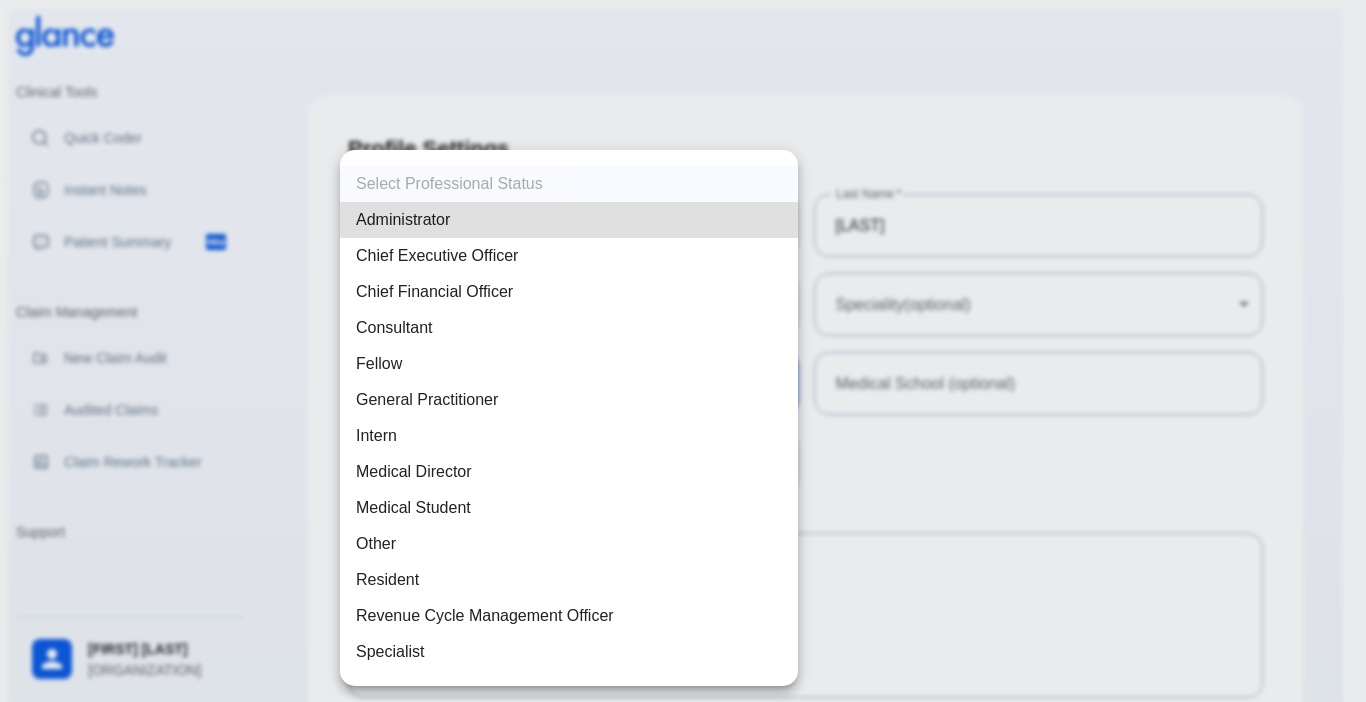 click on "↧  pull to refresh  ↧ Clinical Tools Quick Coder Instant Notes Patient Summary Claim Management New Claim Audit Audited Claims Claim Rework Tracker Support Help Center What's new? Settings Your Settings mohamed Ayed kingdom hospital Profile Settings First Name   * mohamed First Name  * Last Name   * Ayed Last Name  * Scfhs ID (optional) Scfhs ID (optional) Speciality  (optional) ​ Speciality (optional) Profession ​ Profession Medical School (optional) Medical School (optional) ​ sa966 ​ Phone Number ​ +966 (5) 687 079 88 Phone Number Form  +966 (5) 687 079 88 Specialized in (optional) ER x Specialized in (optional) Save Changes Cancel
Select Professional Status Administrator Chief Executive Officer Chief Financial Officer Consultant Fellow General Practitioner Intern Medical Director Medical Student Other Resident Revenue Cycle Management Officer Specialist" at bounding box center [683, 443] 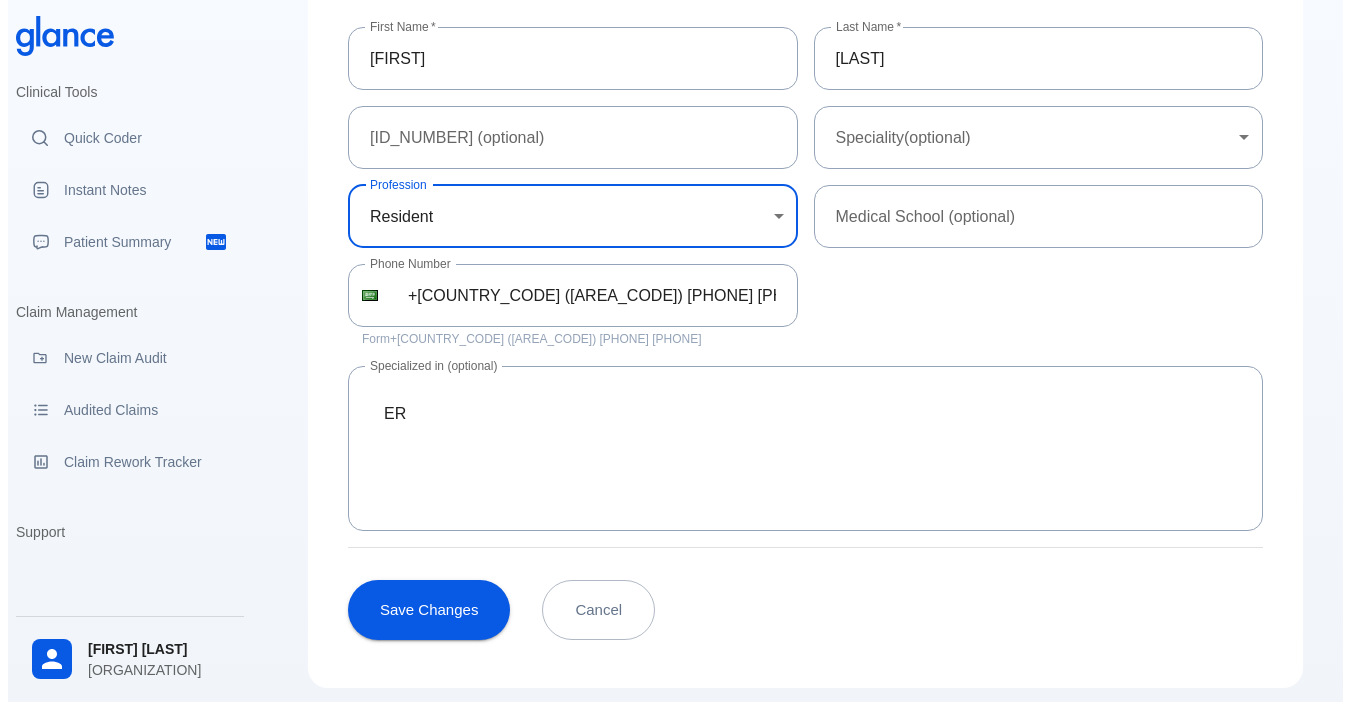 scroll, scrollTop: 169, scrollLeft: 0, axis: vertical 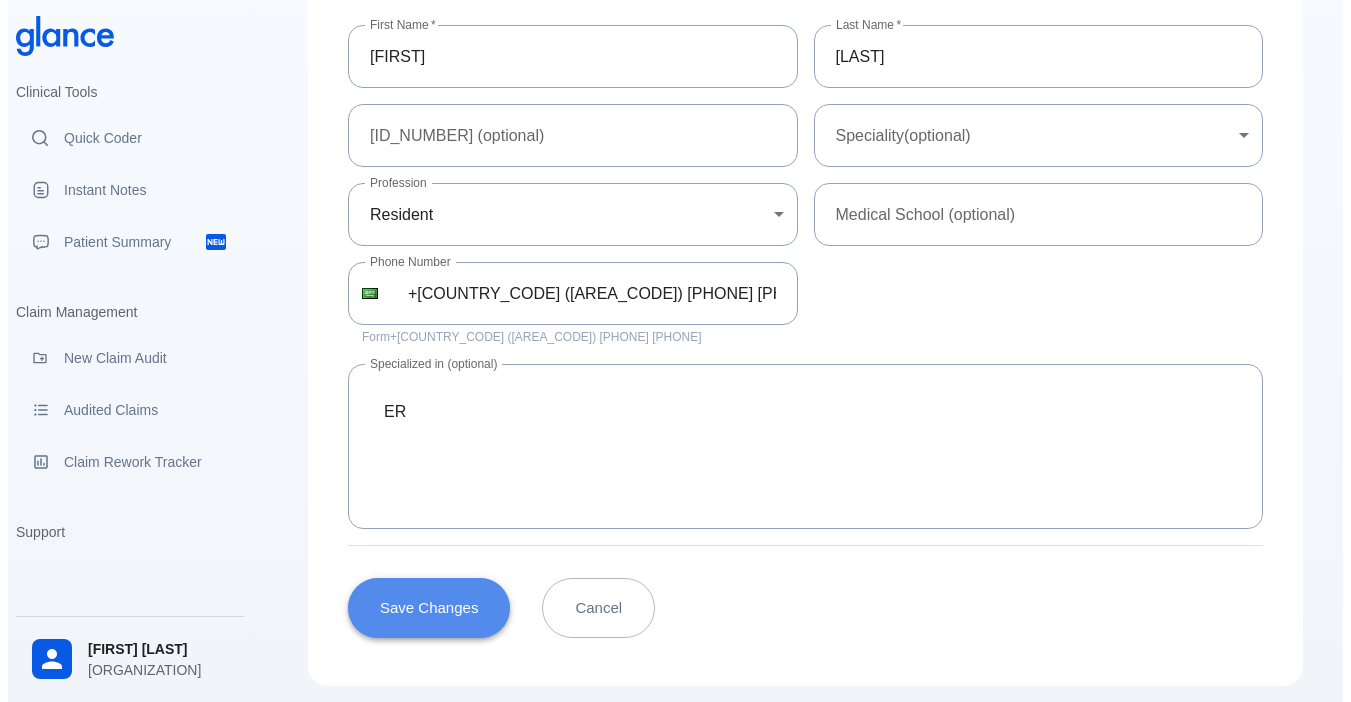click on "Save Changes" at bounding box center (429, 608) 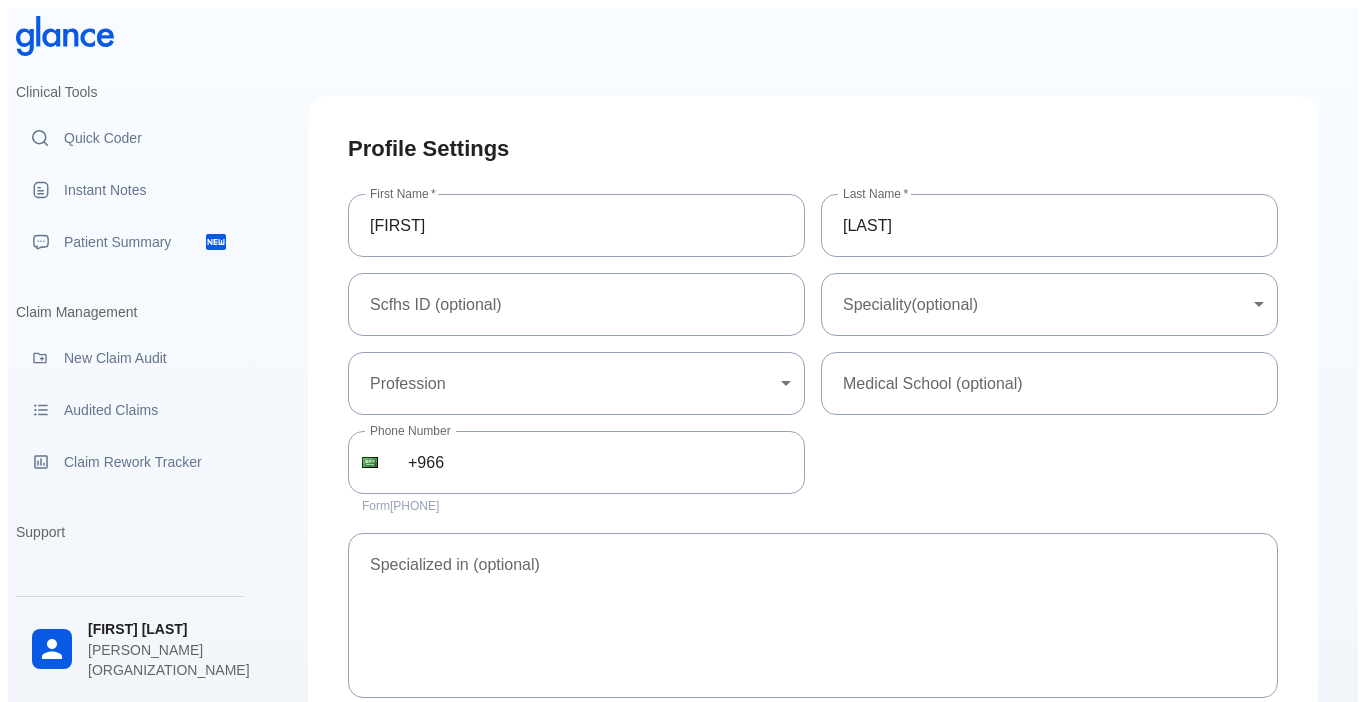 scroll, scrollTop: 169, scrollLeft: 0, axis: vertical 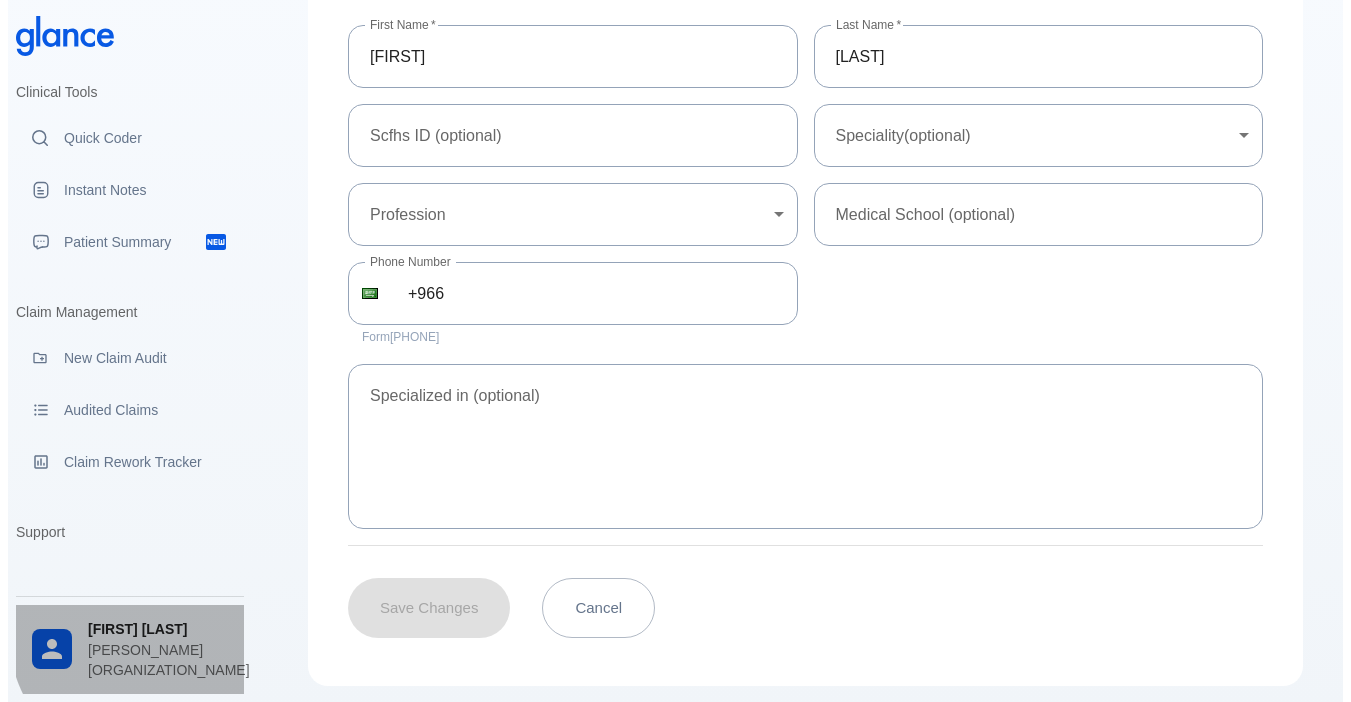 click on "[FIRST] [LAST]" at bounding box center (158, 629) 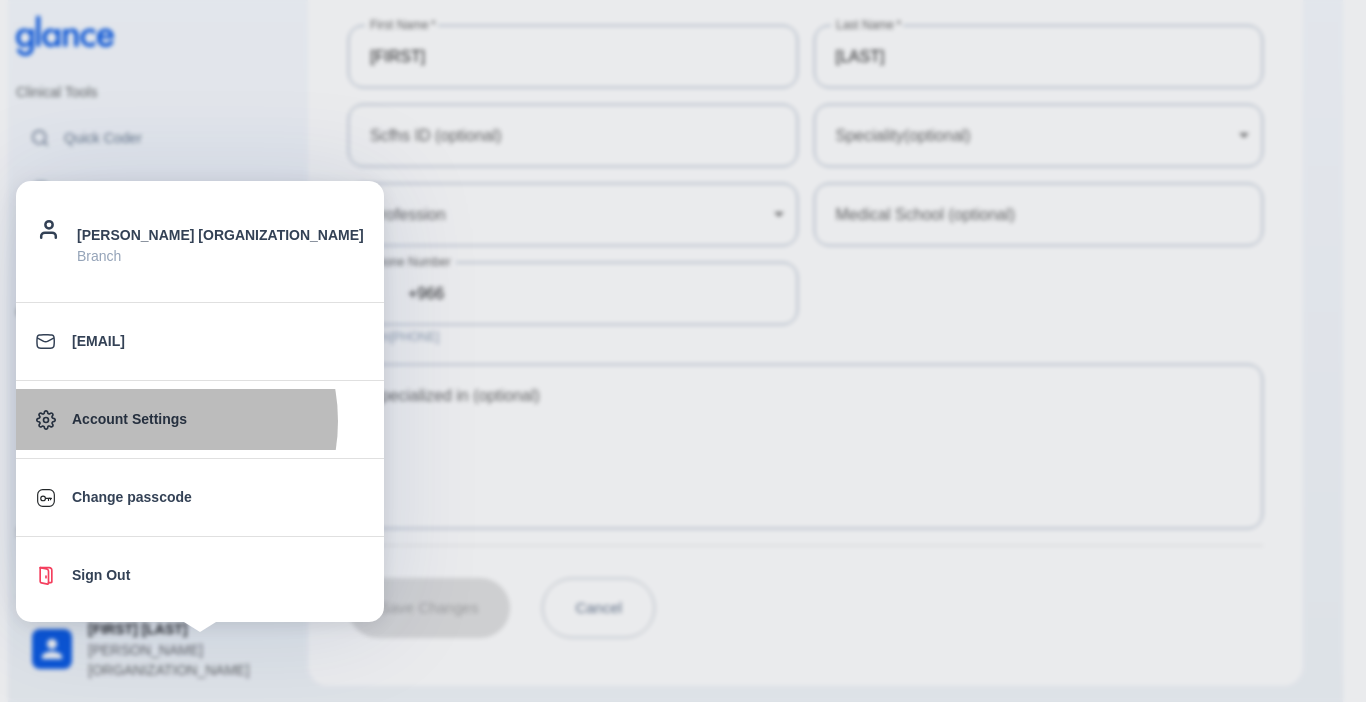 click on "Account Settings" at bounding box center [218, 419] 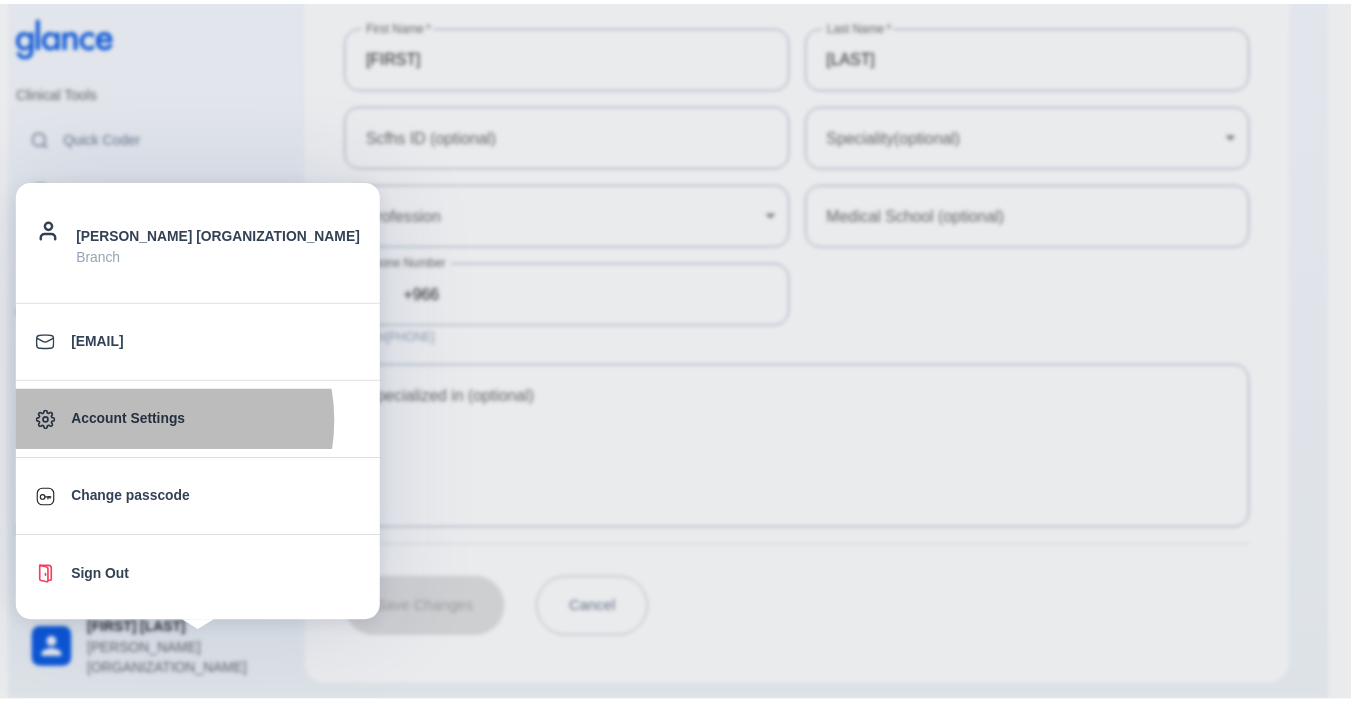 scroll, scrollTop: 48, scrollLeft: 0, axis: vertical 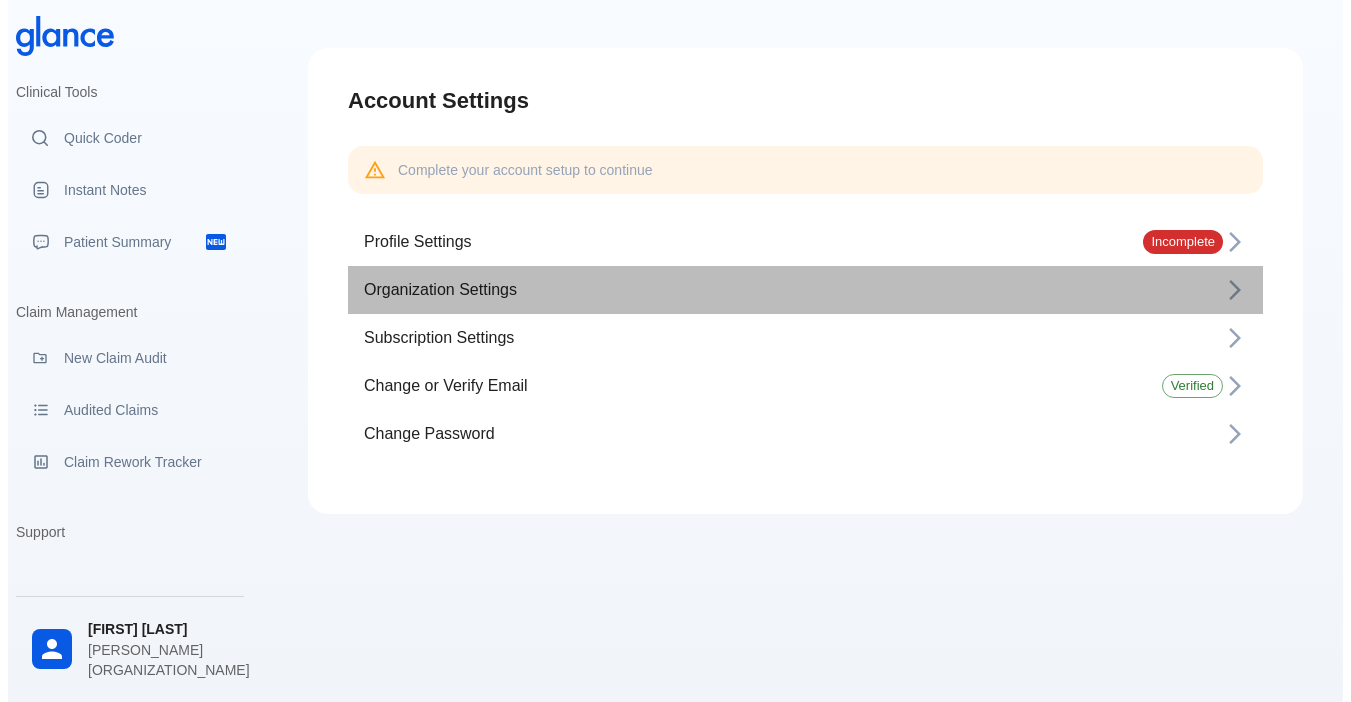 click at bounding box center (1235, 290) 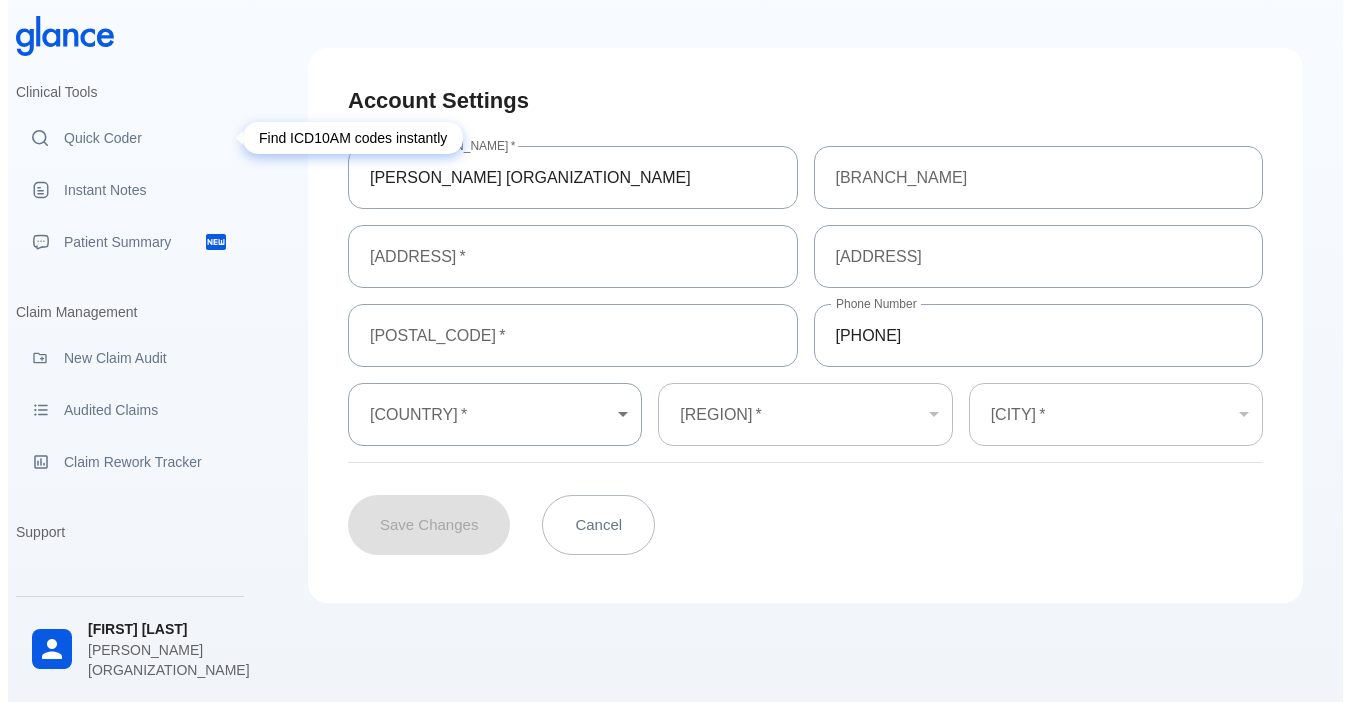 click on "Quick Coder" at bounding box center [146, 138] 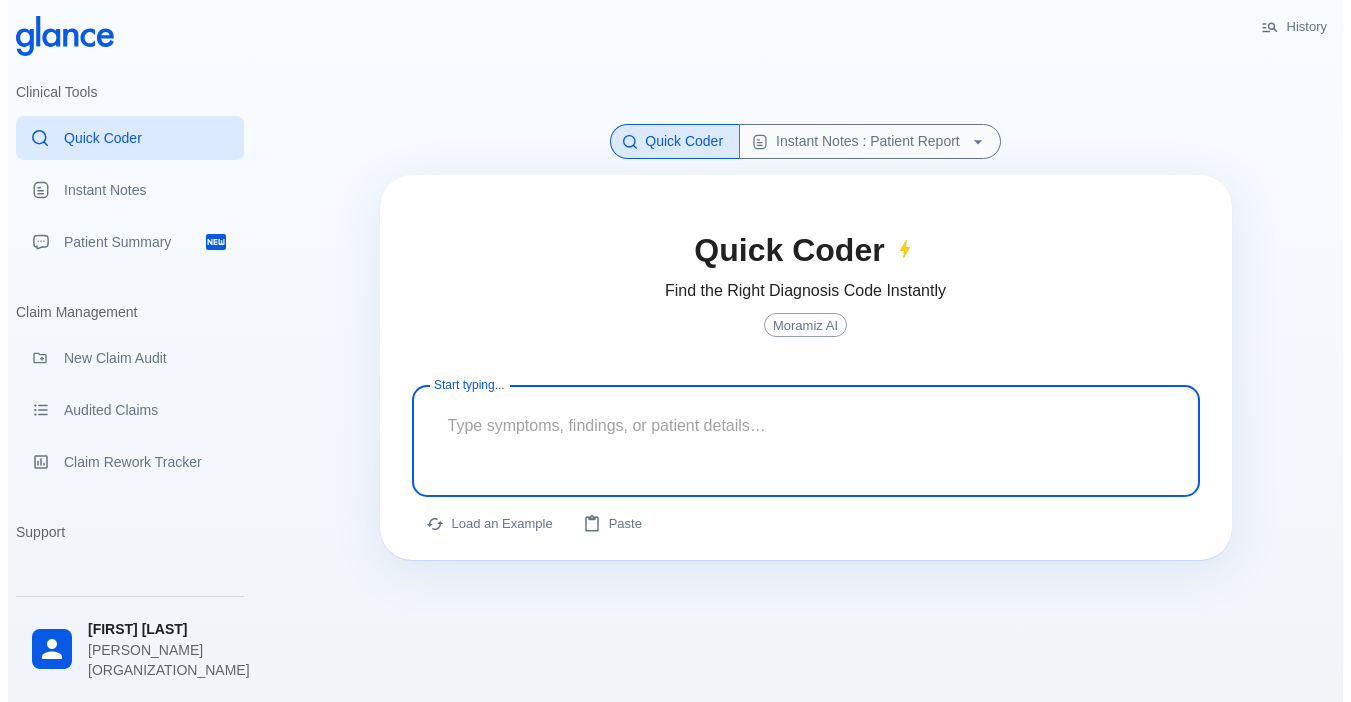 click at bounding box center [806, 425] 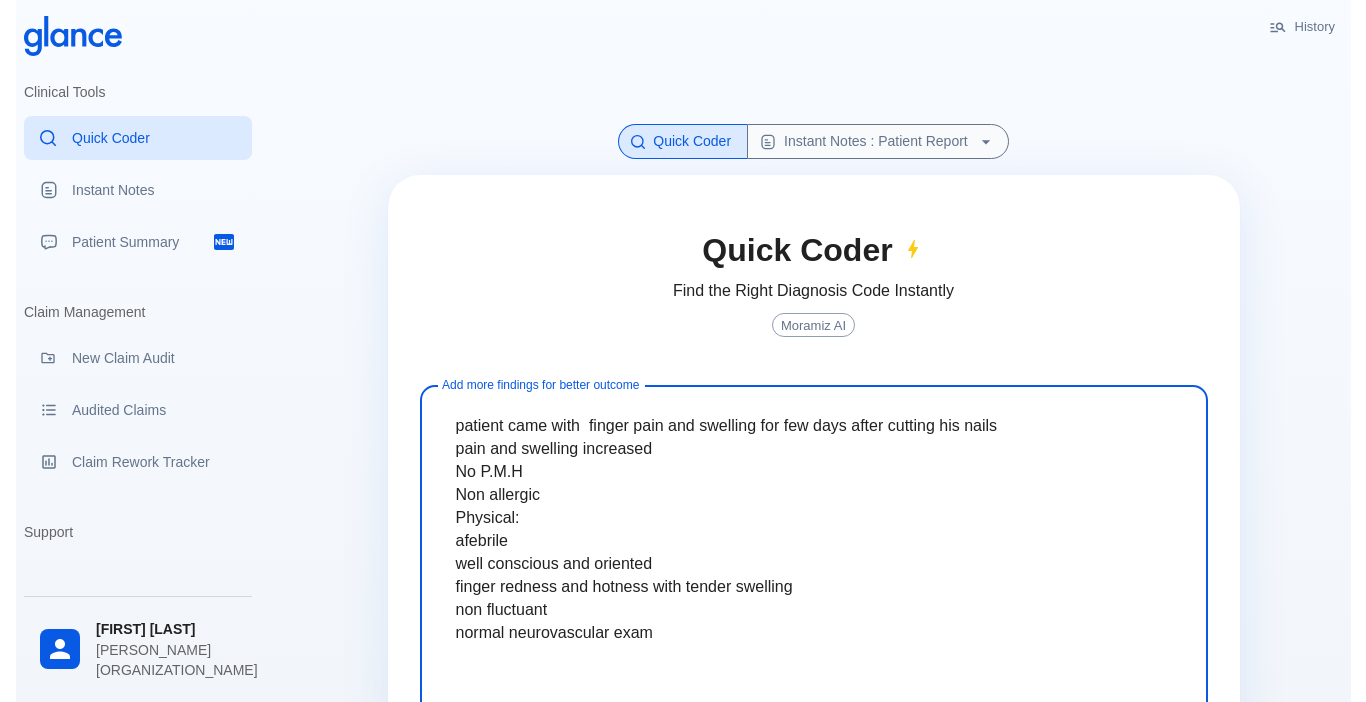 scroll, scrollTop: 0, scrollLeft: 0, axis: both 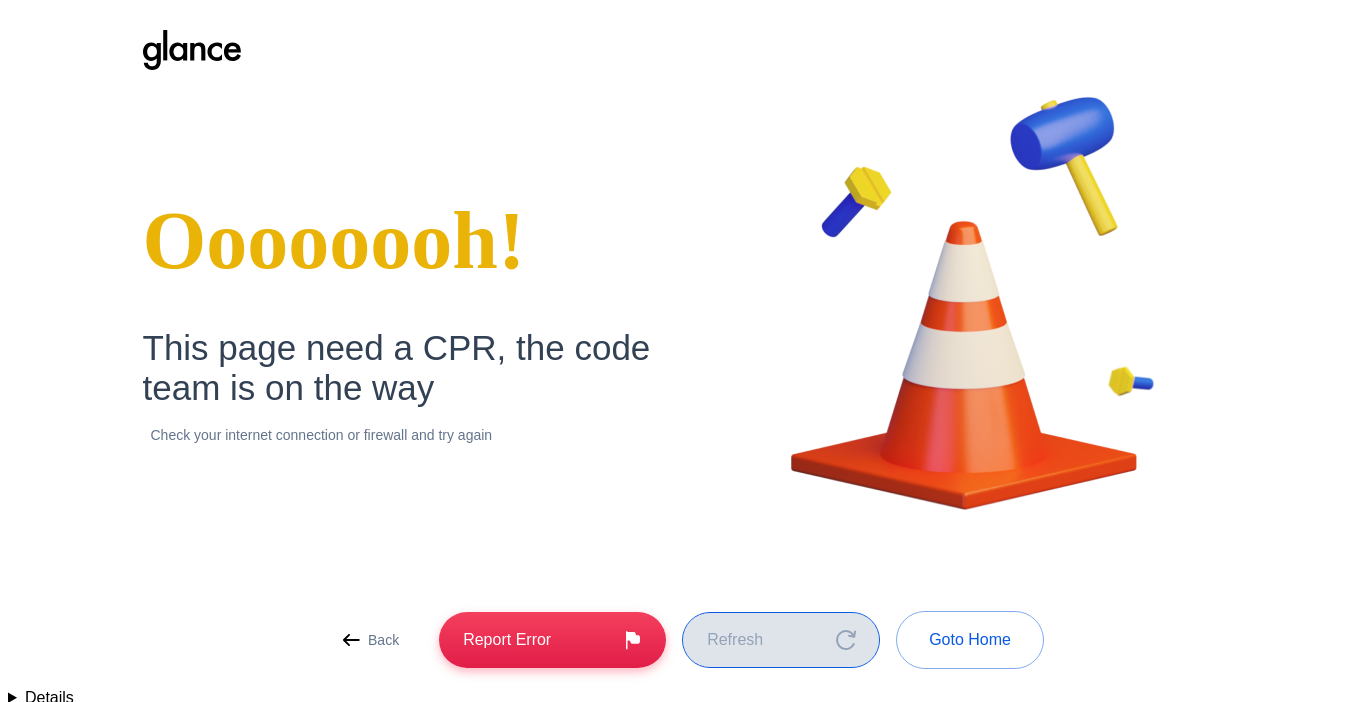 click at bounding box center (846, 640) 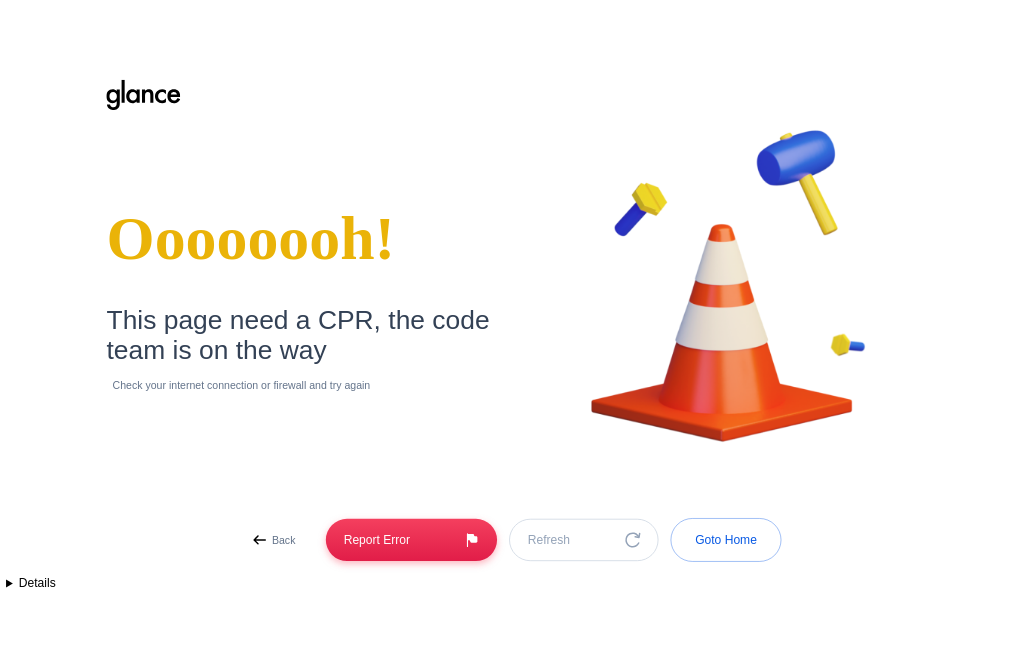 scroll, scrollTop: 0, scrollLeft: 0, axis: both 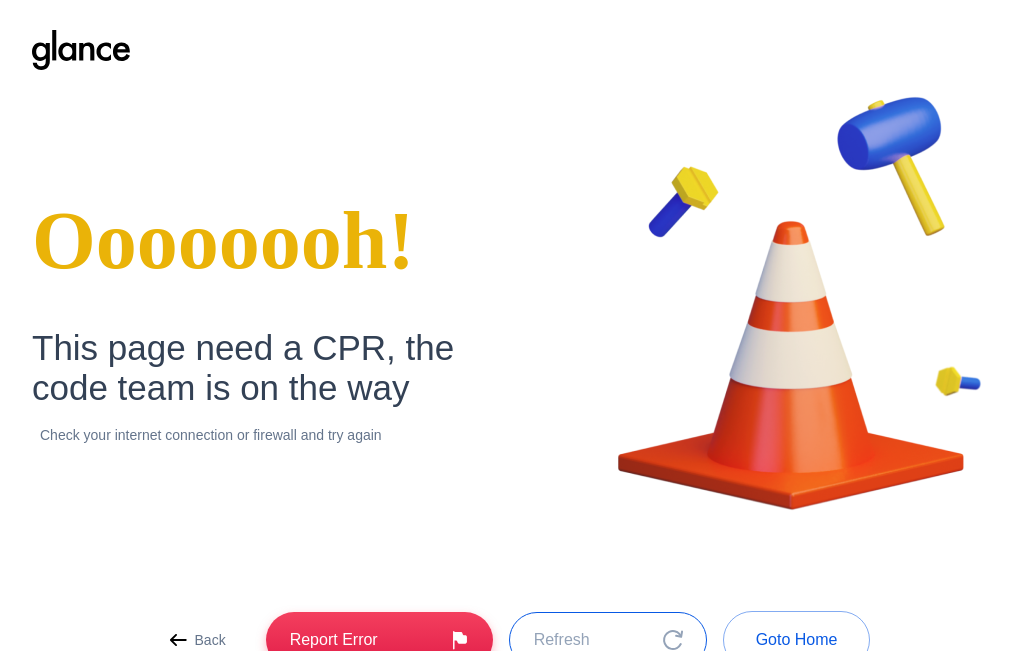 click on "Refresh" at bounding box center (608, 640) 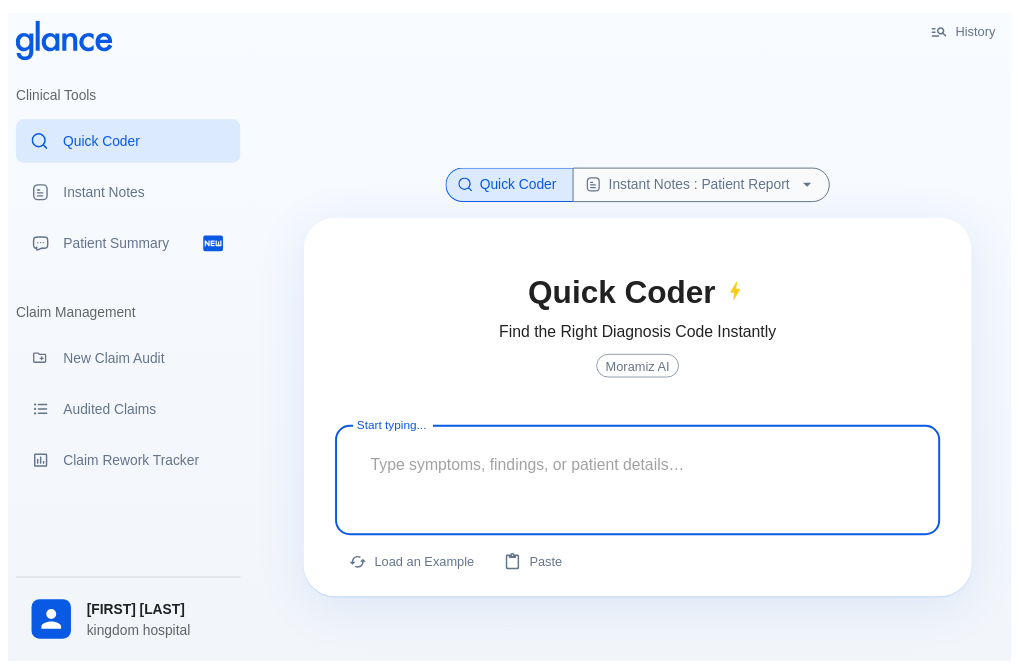 scroll, scrollTop: 0, scrollLeft: 0, axis: both 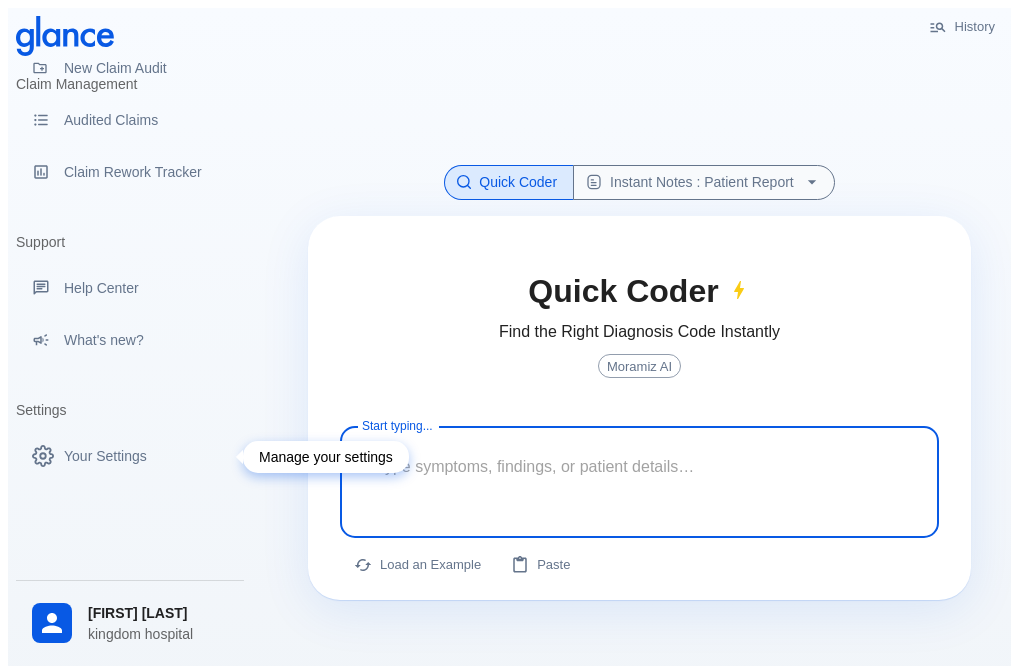 click on "Your Settings" at bounding box center [146, 456] 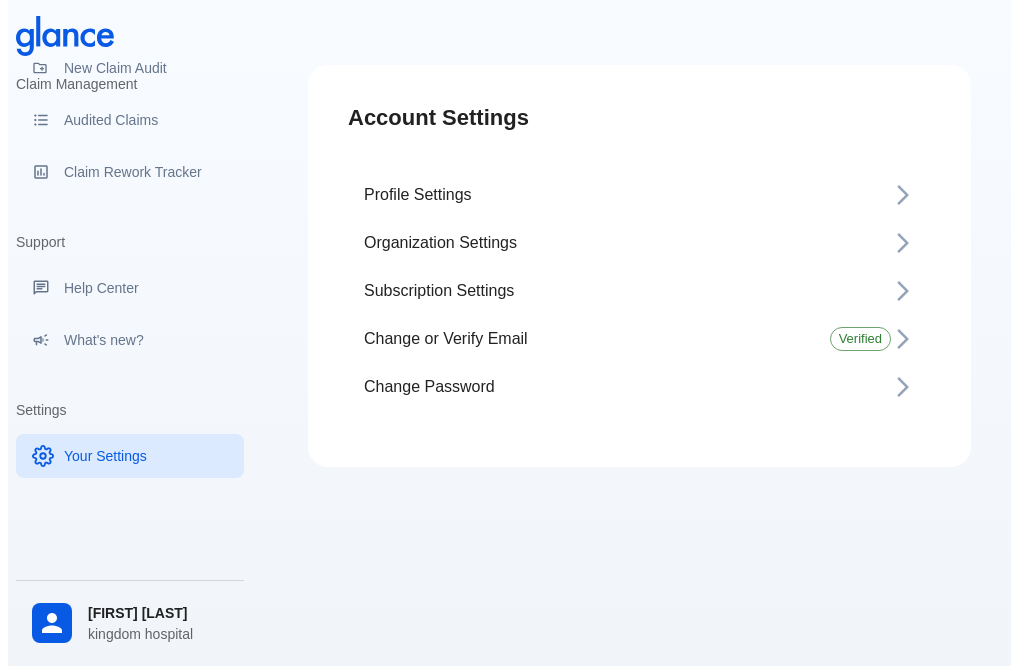 scroll, scrollTop: 48, scrollLeft: 0, axis: vertical 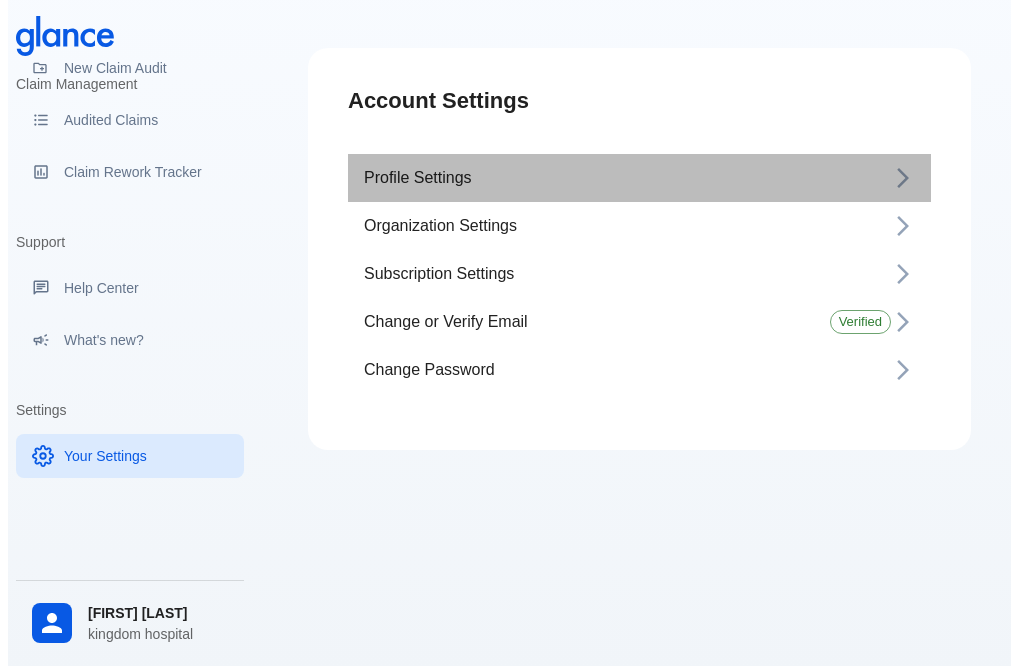 click on "Profile Settings" at bounding box center (627, 178) 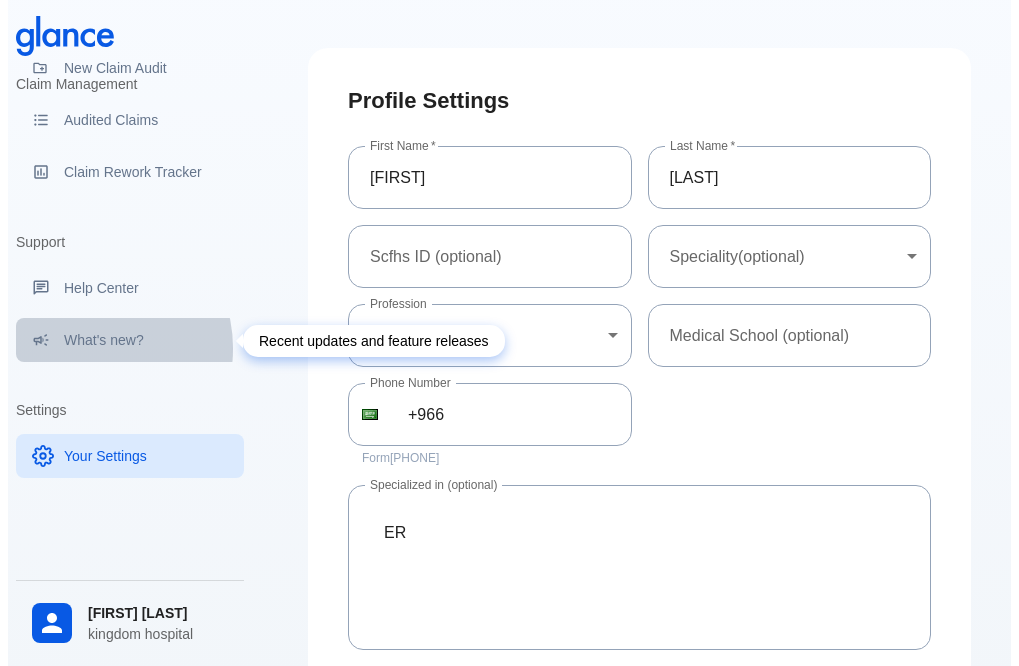 click on "What's new?" at bounding box center [130, 340] 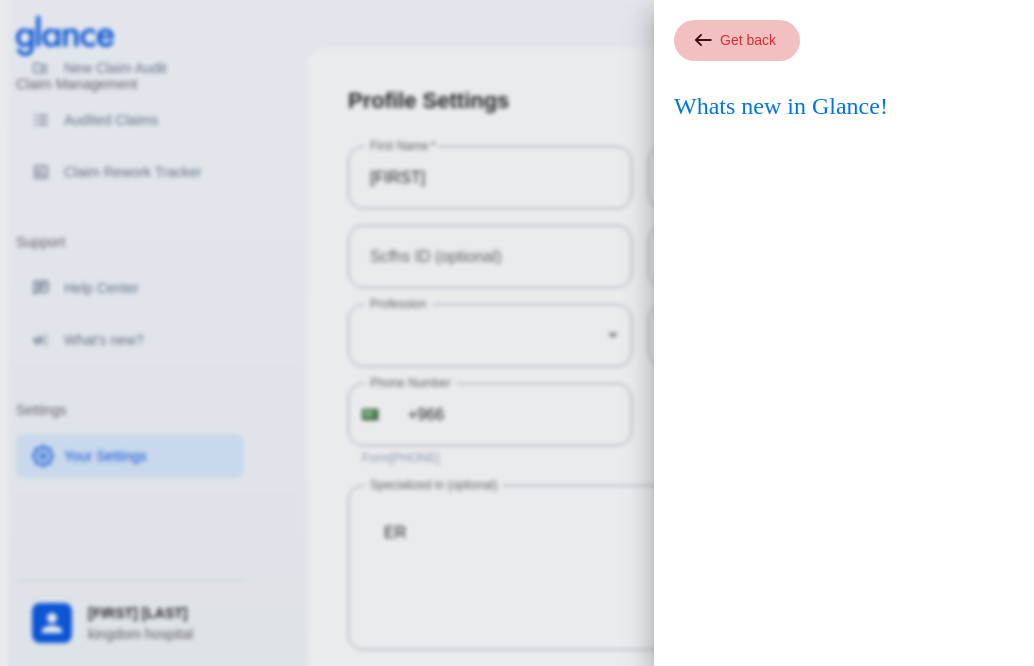 click on "Get back" at bounding box center [737, 40] 